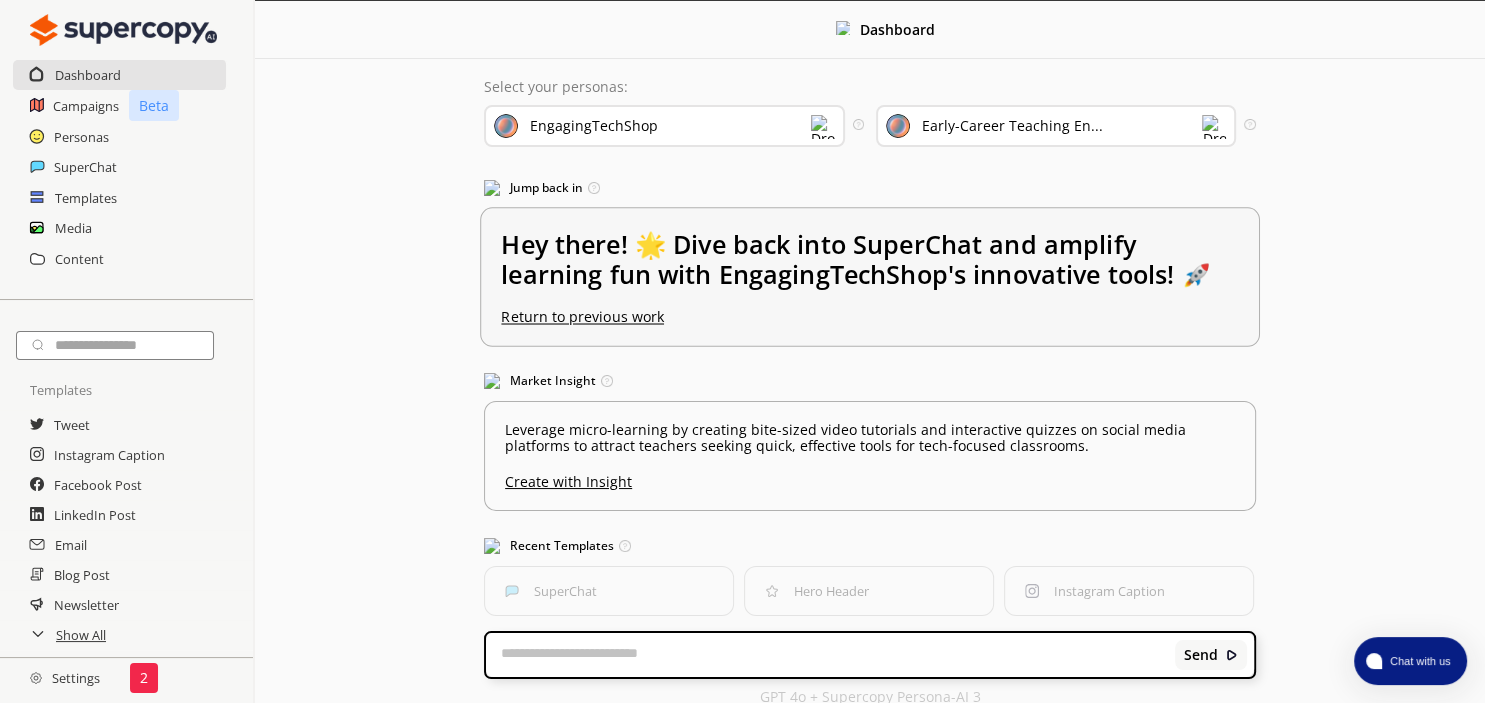 scroll, scrollTop: 20, scrollLeft: 0, axis: vertical 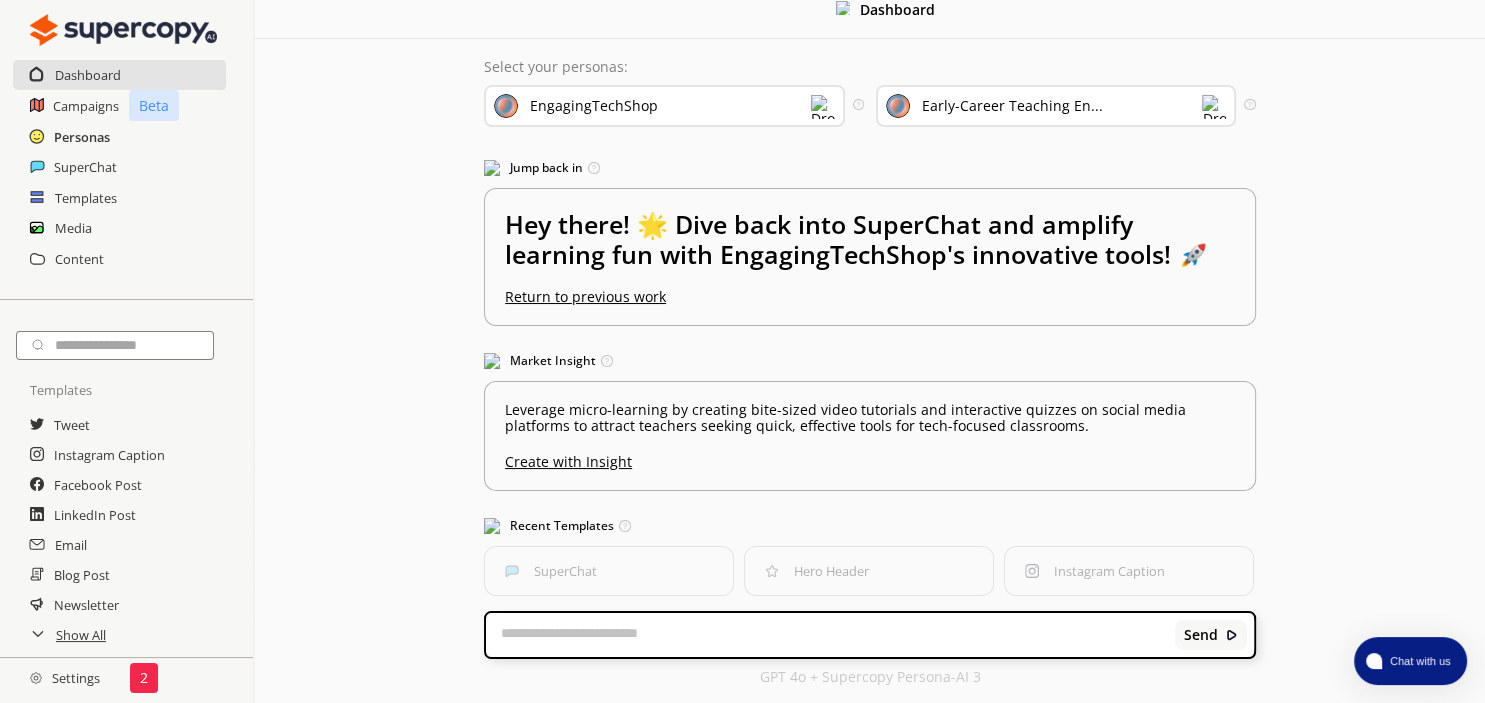 click on "Personas" at bounding box center [82, 137] 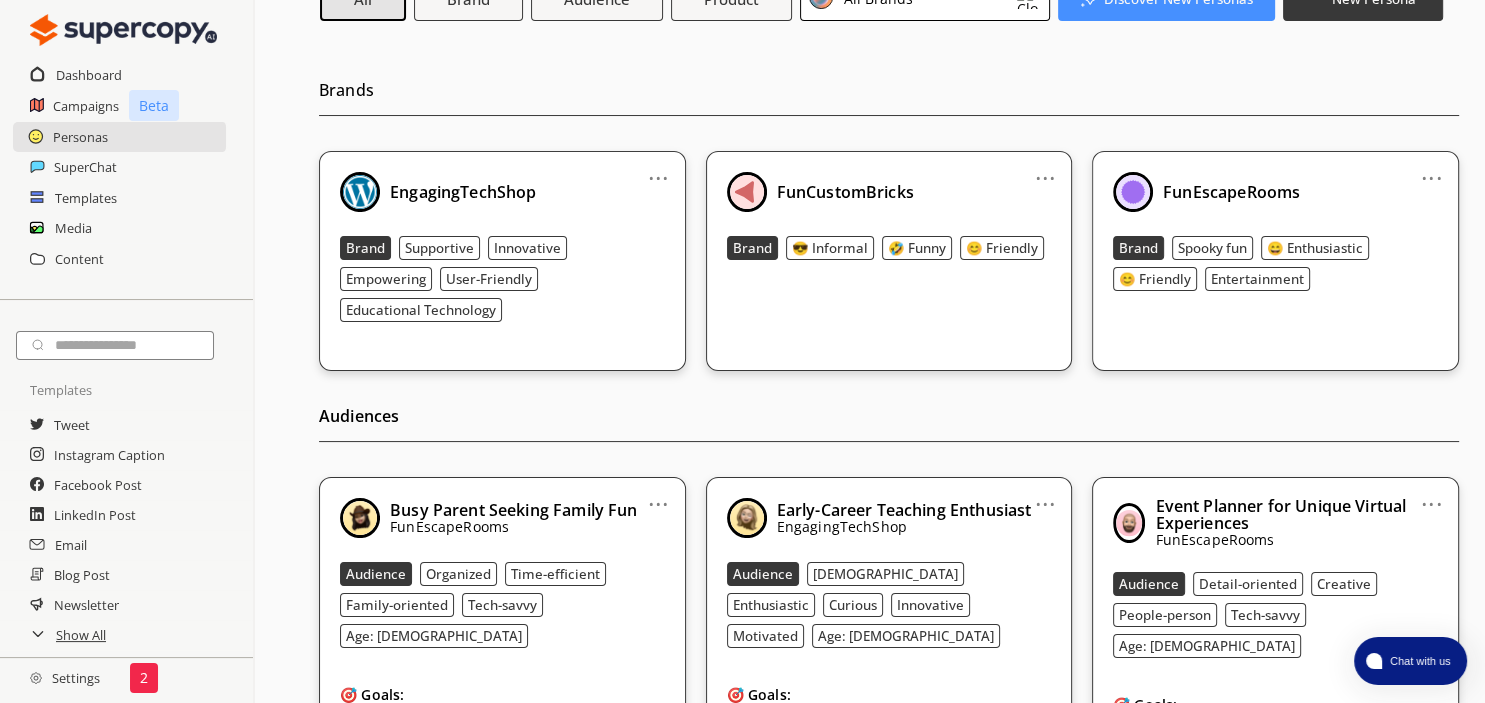 scroll, scrollTop: 246, scrollLeft: 0, axis: vertical 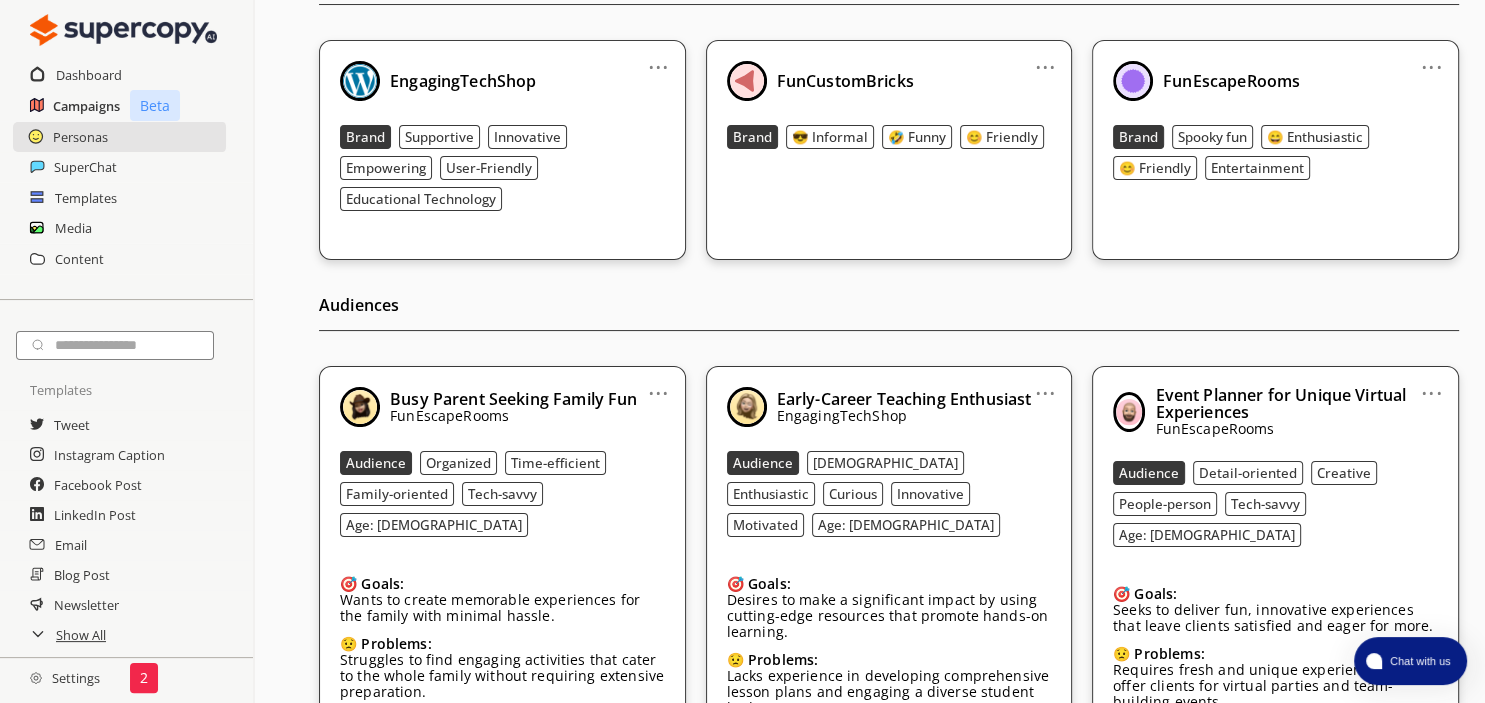 click on "Campaigns" at bounding box center [86, 106] 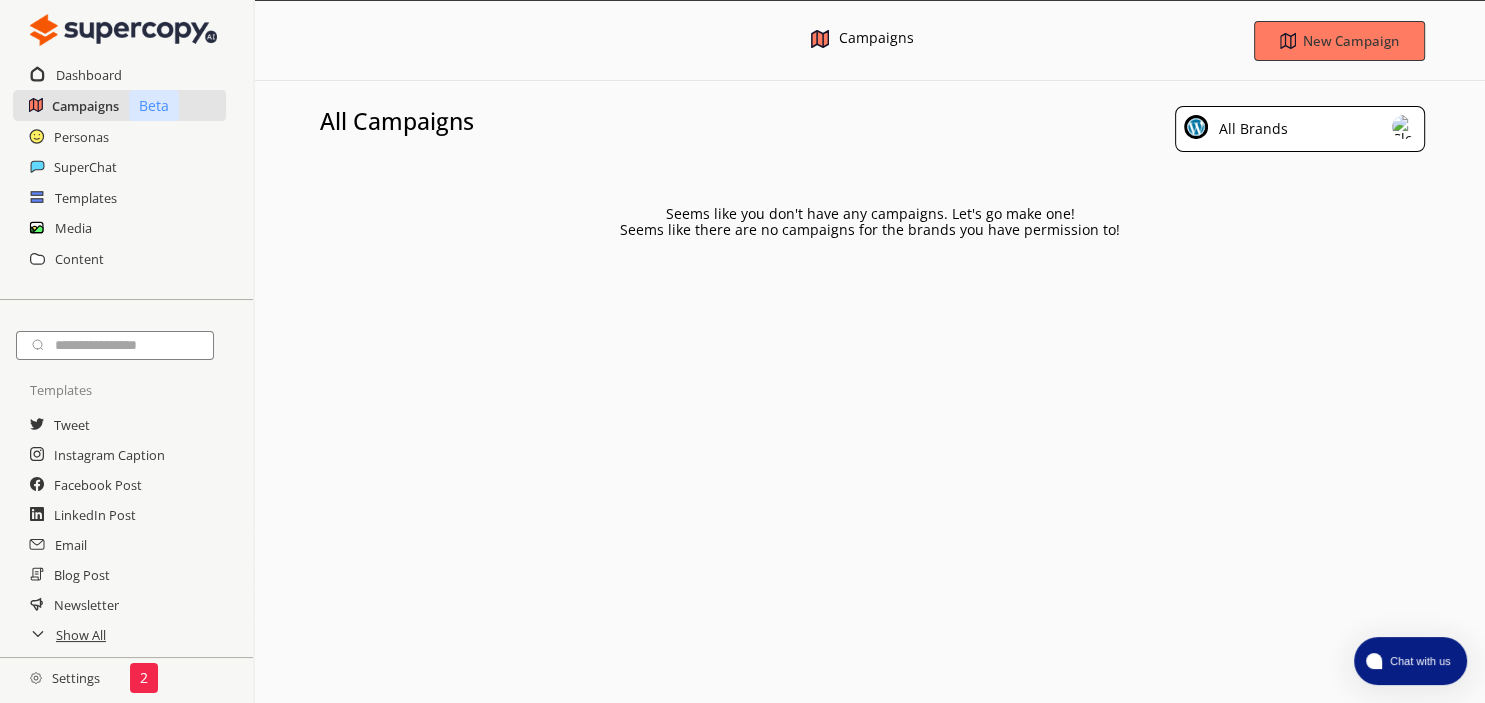scroll, scrollTop: 0, scrollLeft: 0, axis: both 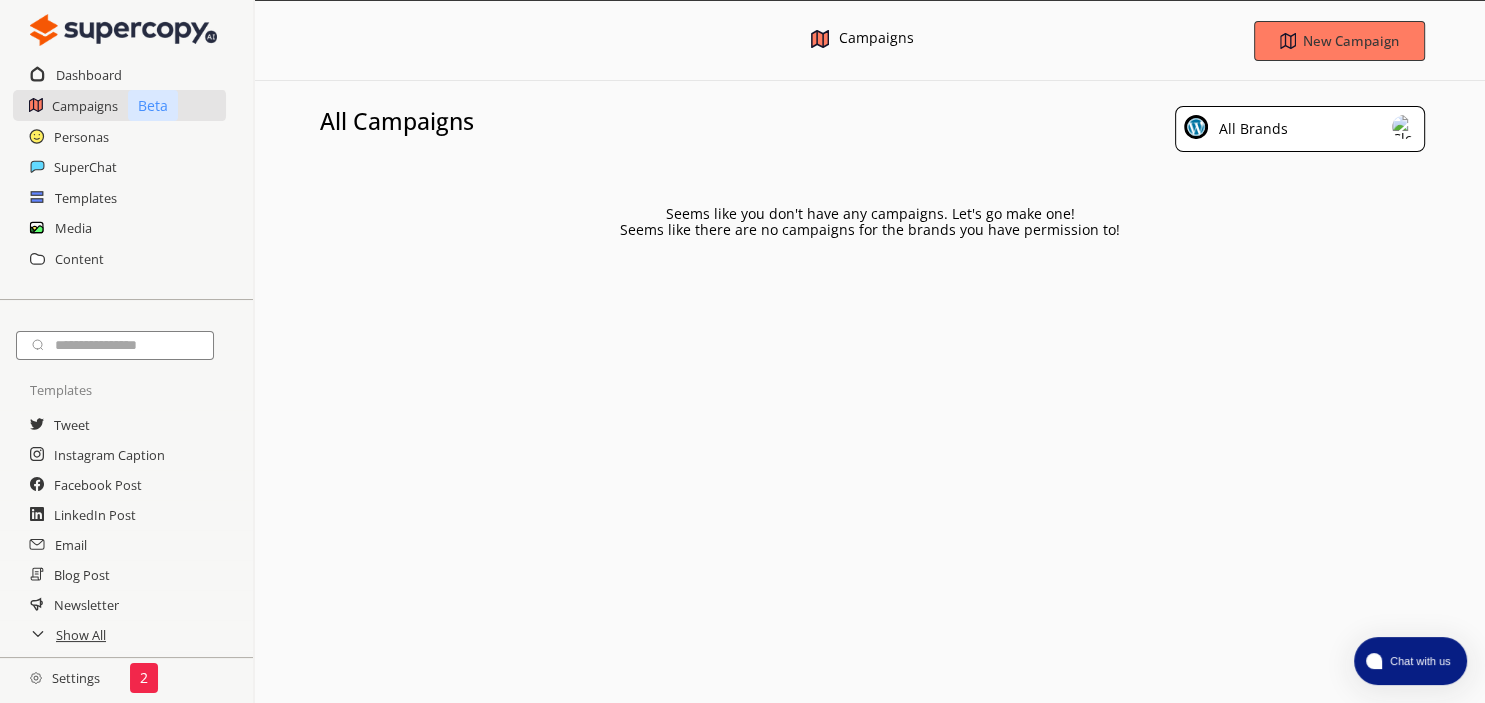 click on "All Brands" at bounding box center (1300, 129) 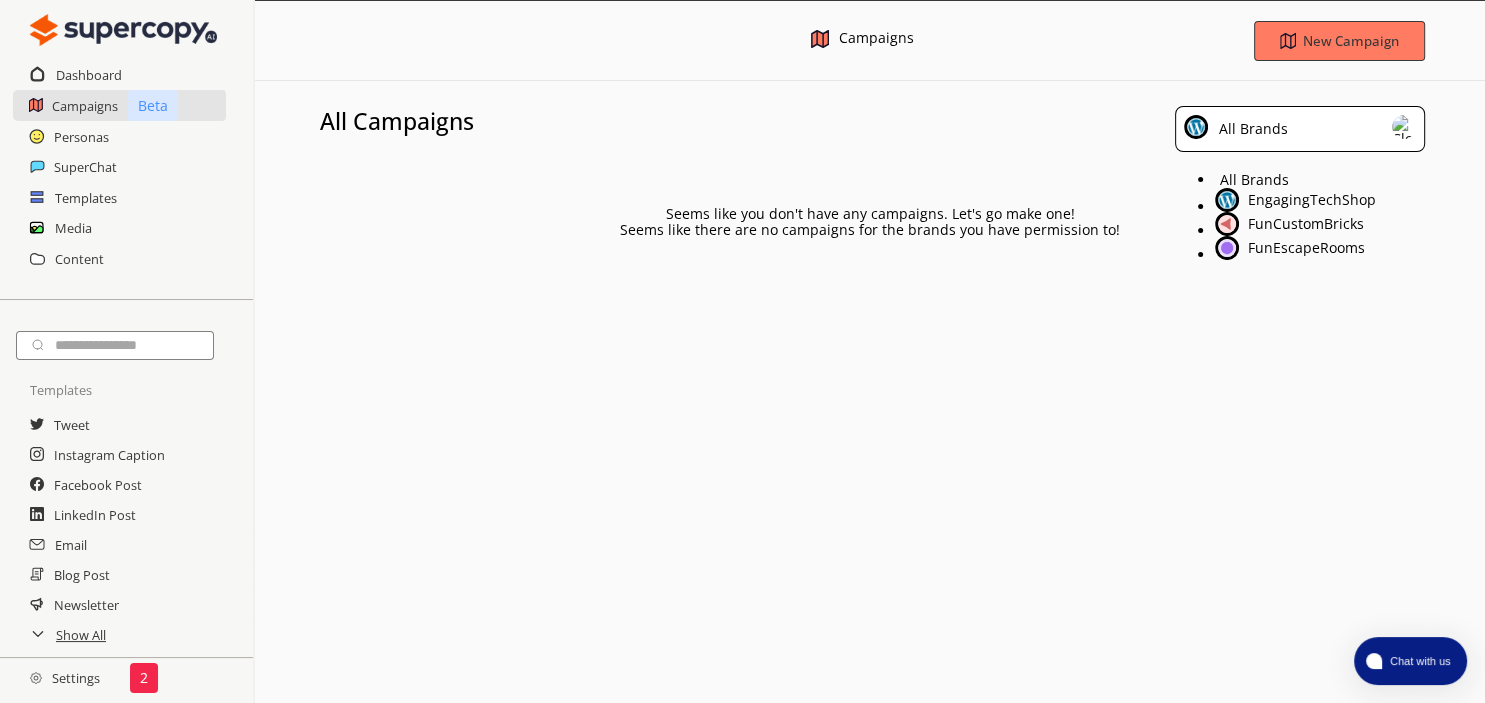click on "FunCustomBricks" at bounding box center [1303, 224] 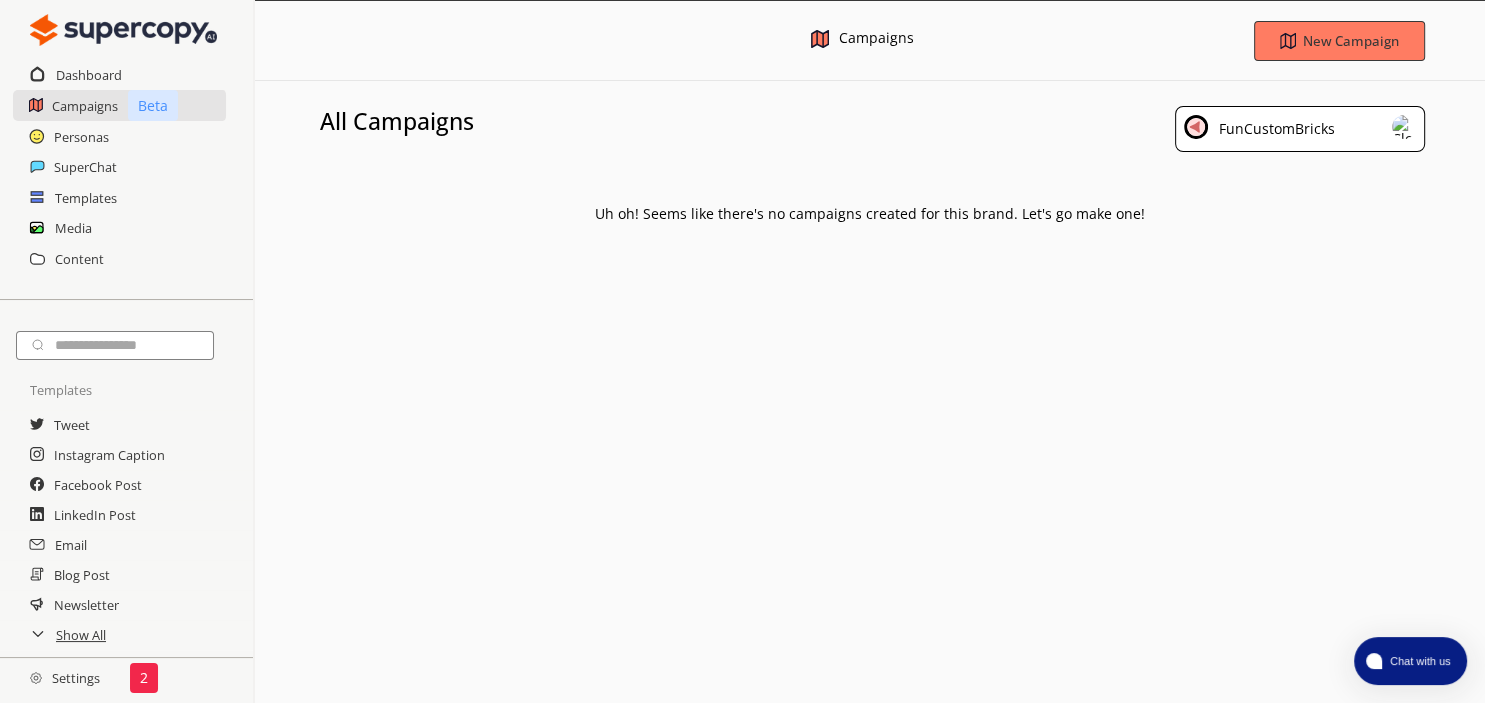 click on "Menu Campaigns New Campaign All Campaigns     FunCustomBricks   Uh oh! Seems like there's no campaigns created for this brand. Let's go make one!" at bounding box center [870, 351] 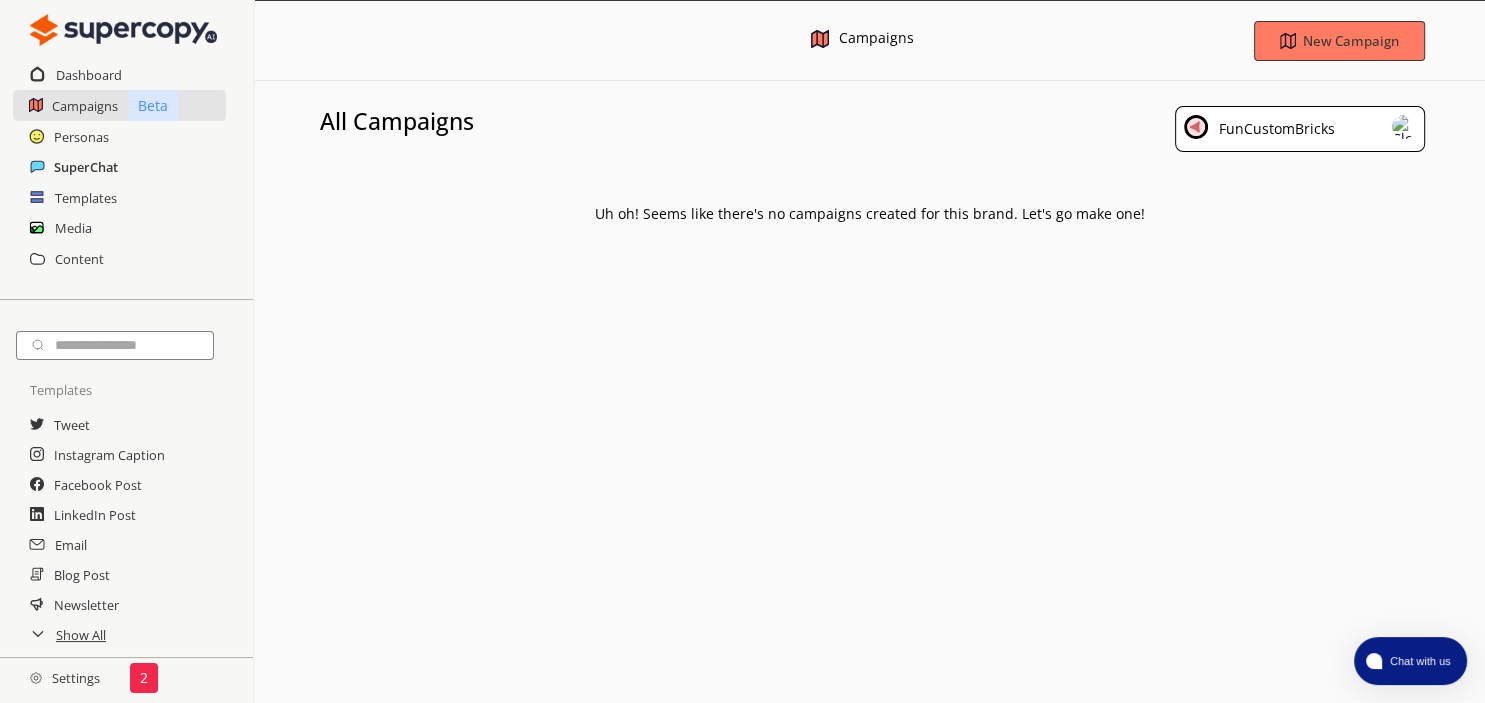 click on "SuperChat" at bounding box center (86, 167) 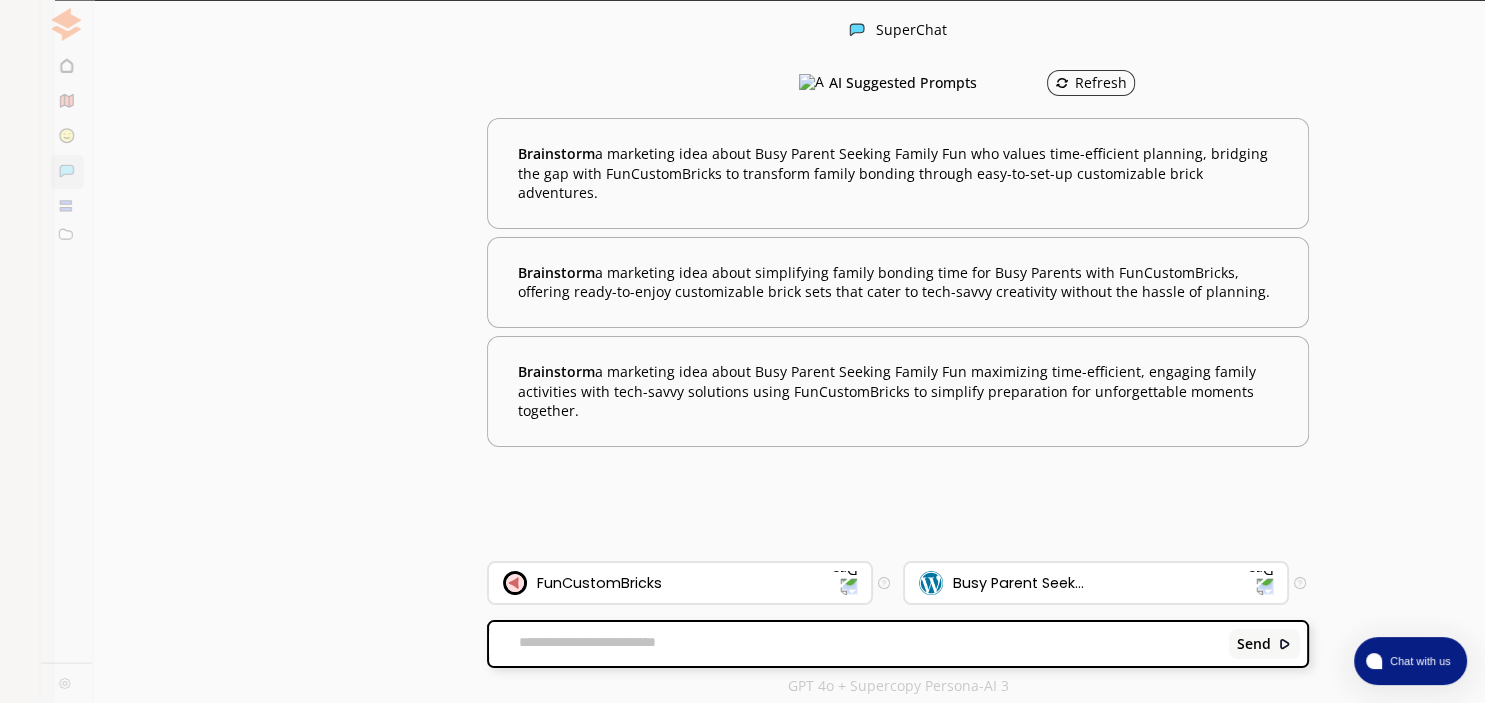 click 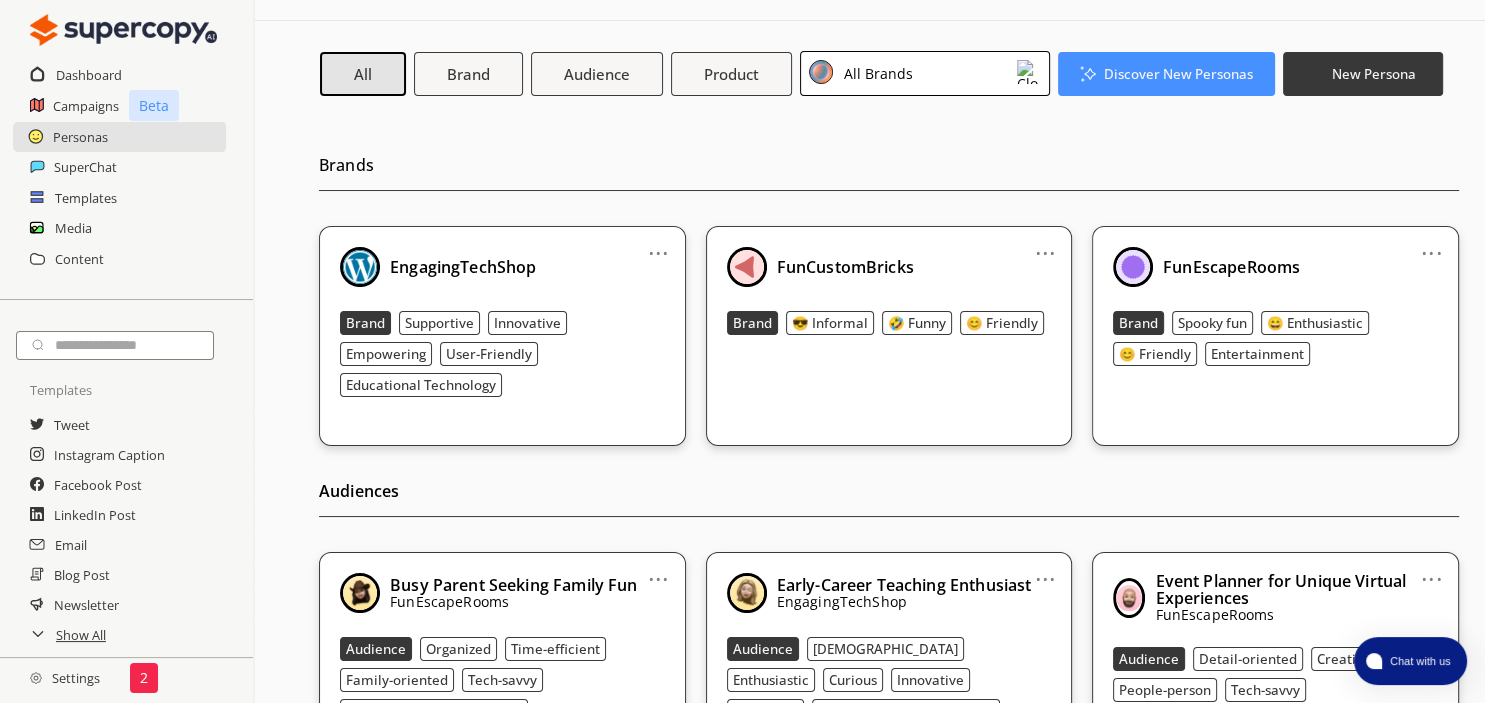 scroll, scrollTop: 0, scrollLeft: 0, axis: both 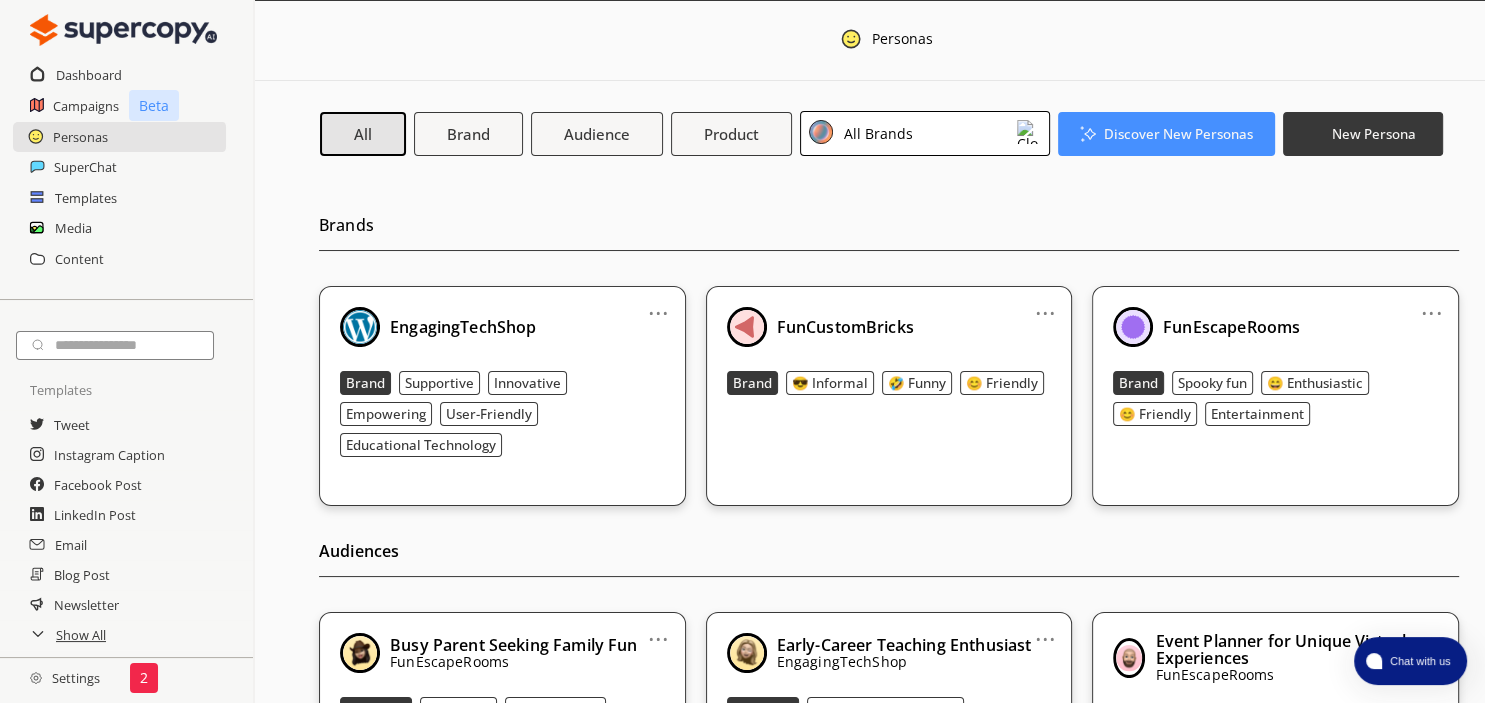 click on "All Brands" at bounding box center [875, 133] 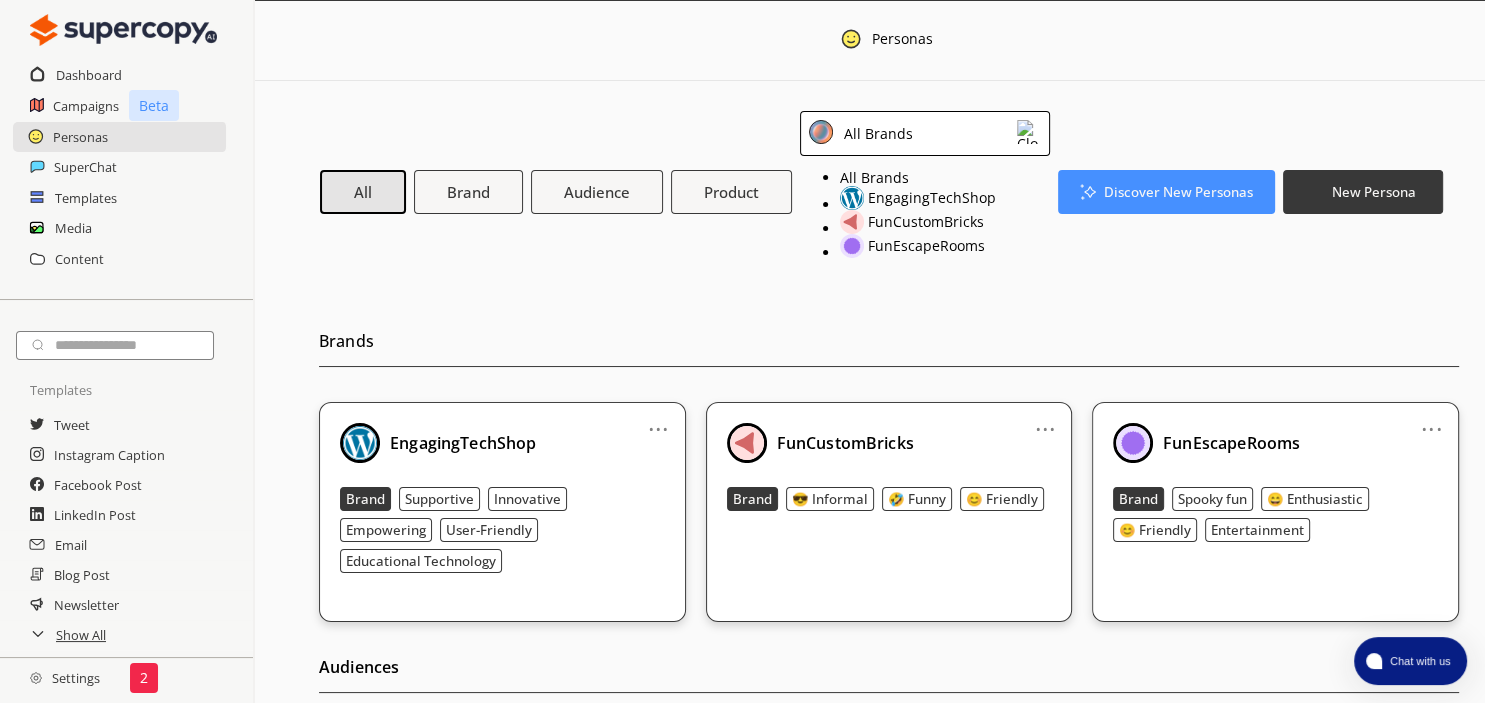 click on "FunCustomBricks" at bounding box center (926, 222) 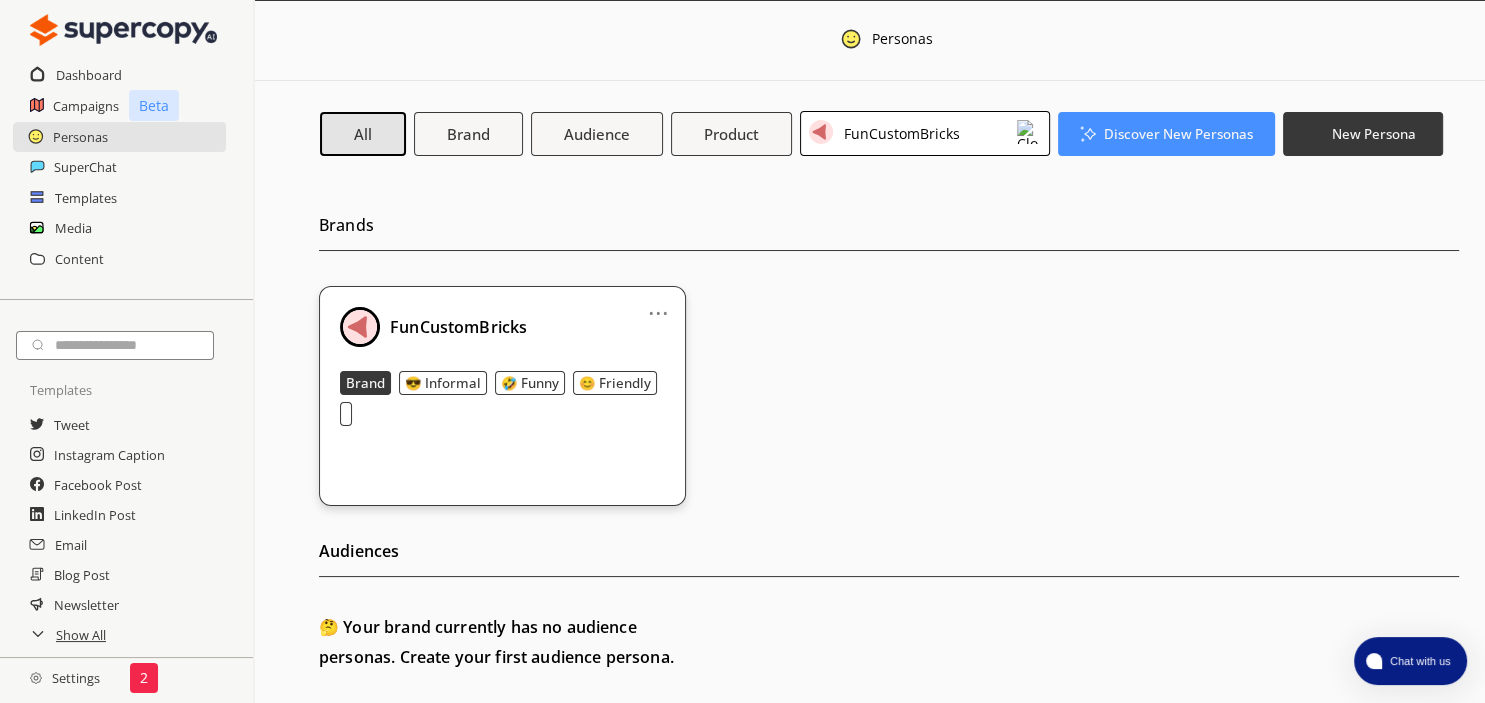 click on "FunCustomBricks" at bounding box center (458, 327) 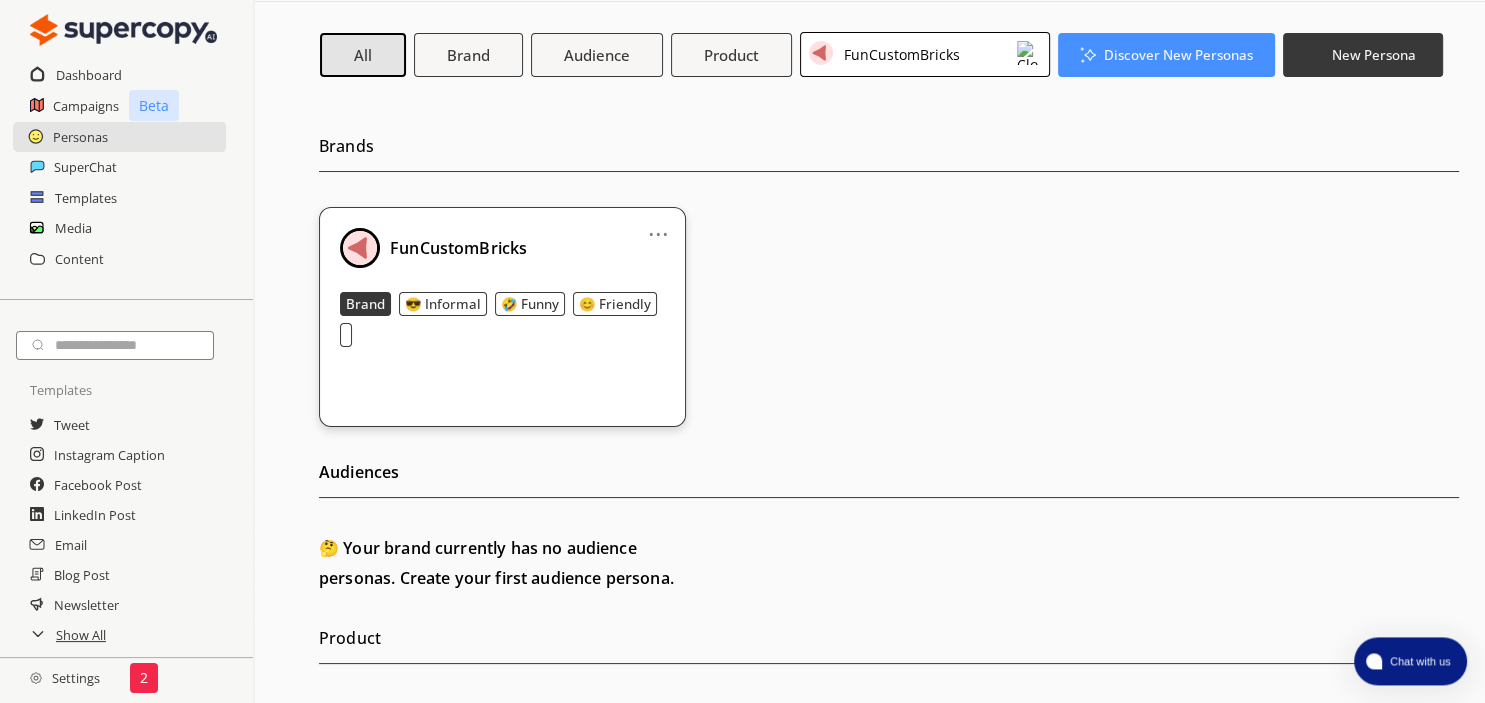 scroll, scrollTop: 0, scrollLeft: 0, axis: both 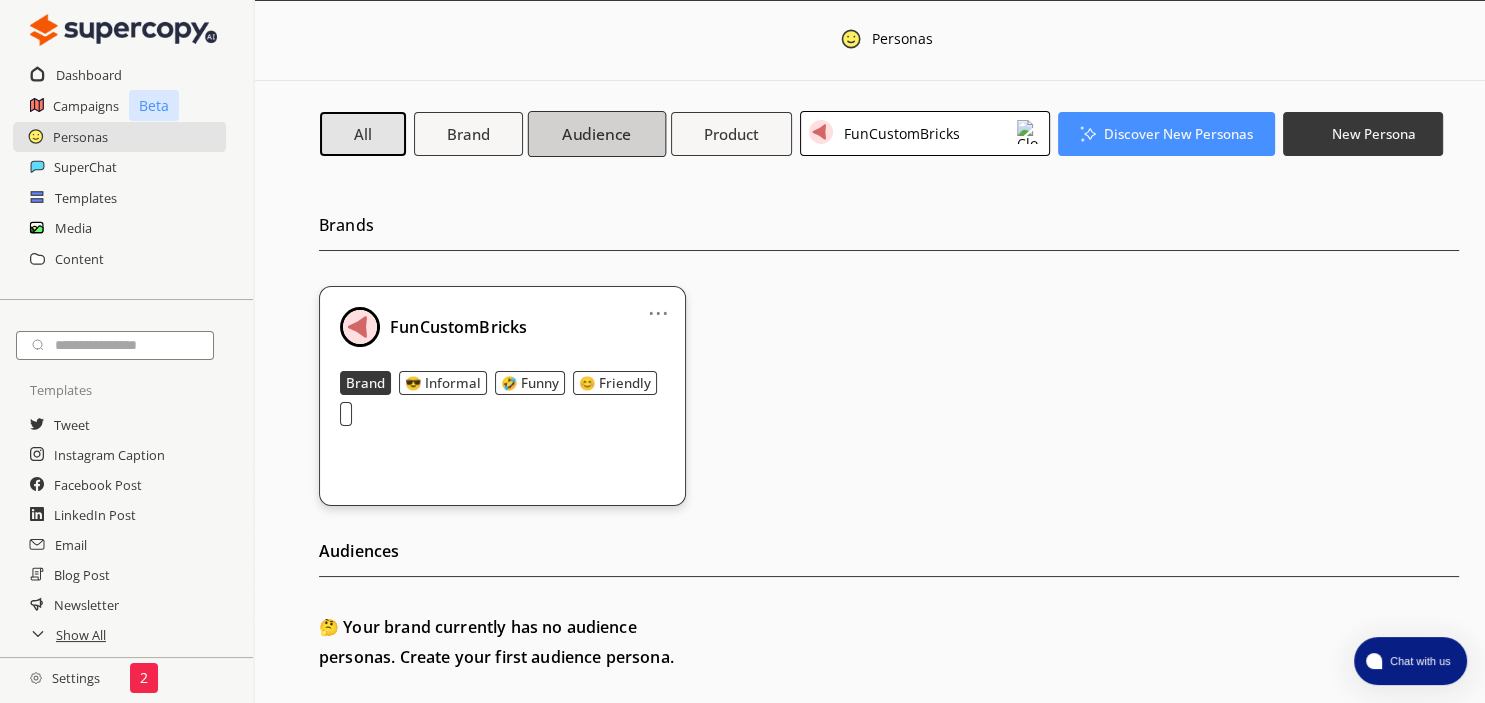 click on "Audience" at bounding box center (596, 133) 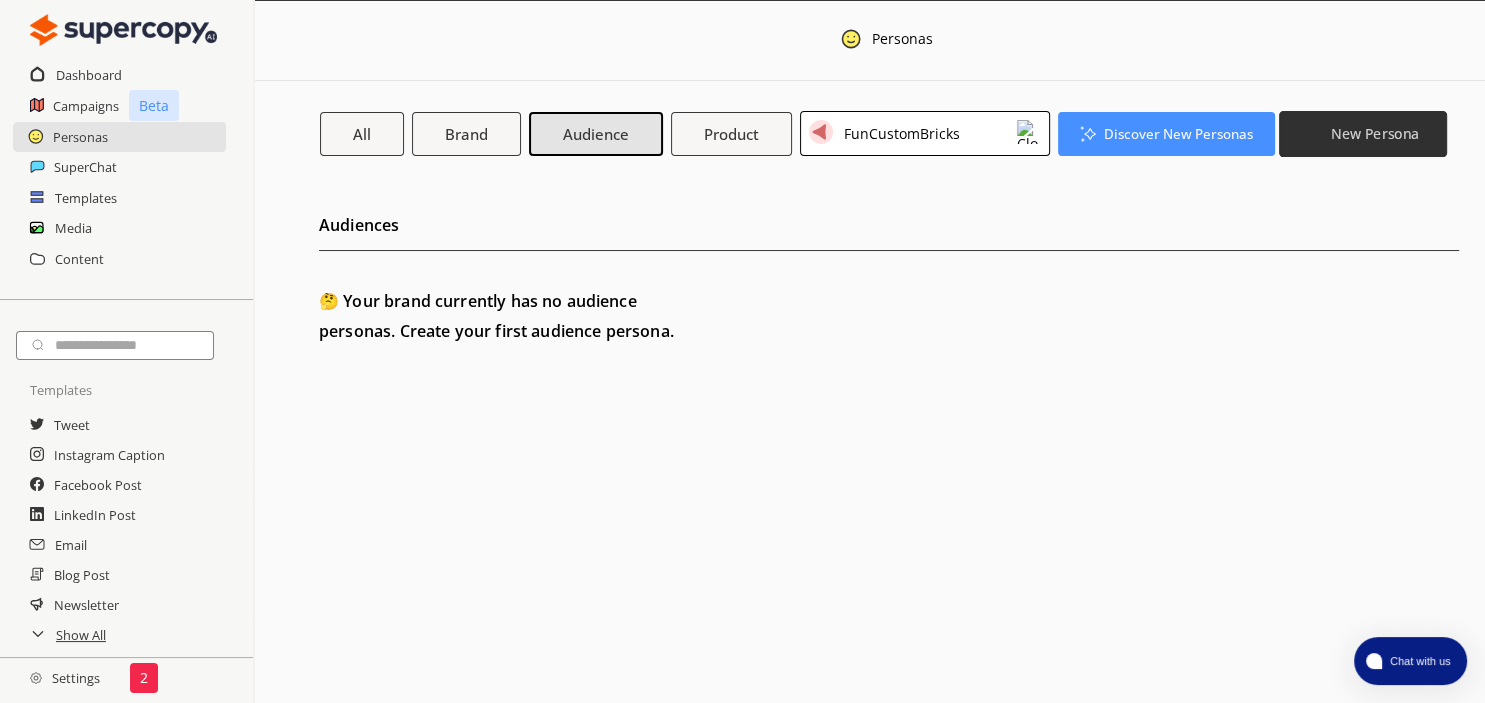 click on "New Persona" at bounding box center (1363, 133) 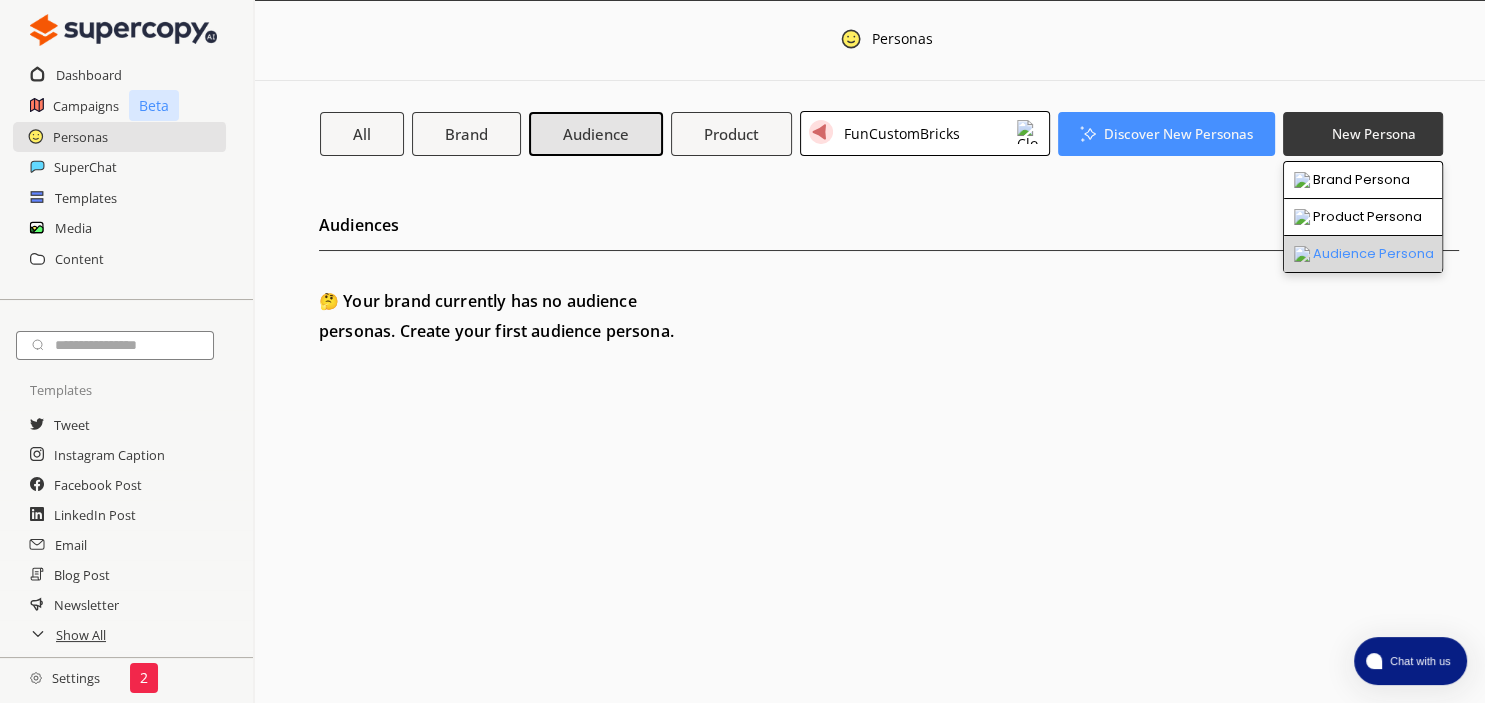 click on "Audience Persona" at bounding box center (1363, 254) 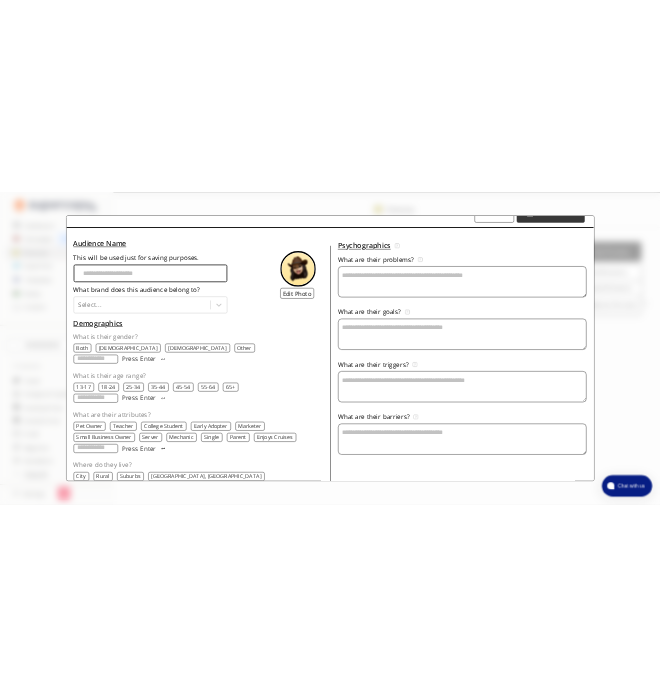 scroll, scrollTop: 0, scrollLeft: 0, axis: both 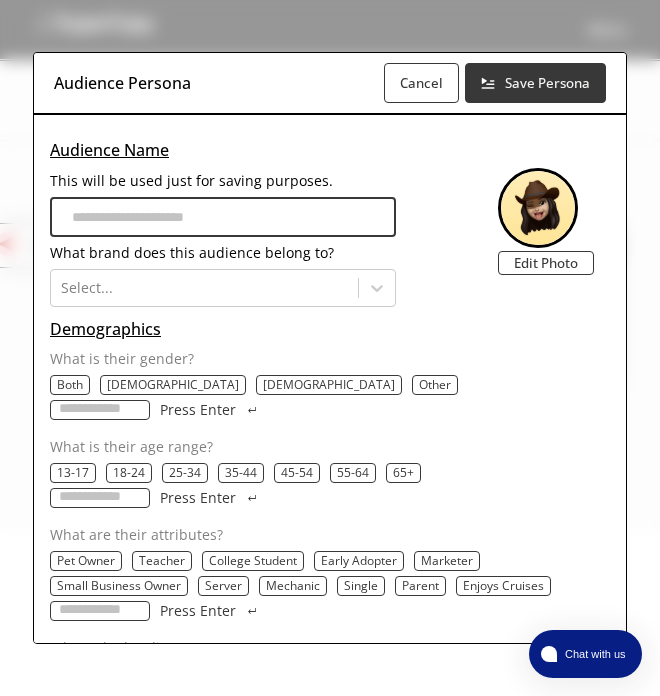 click on "This will be used just for saving purposes." at bounding box center (223, 217) 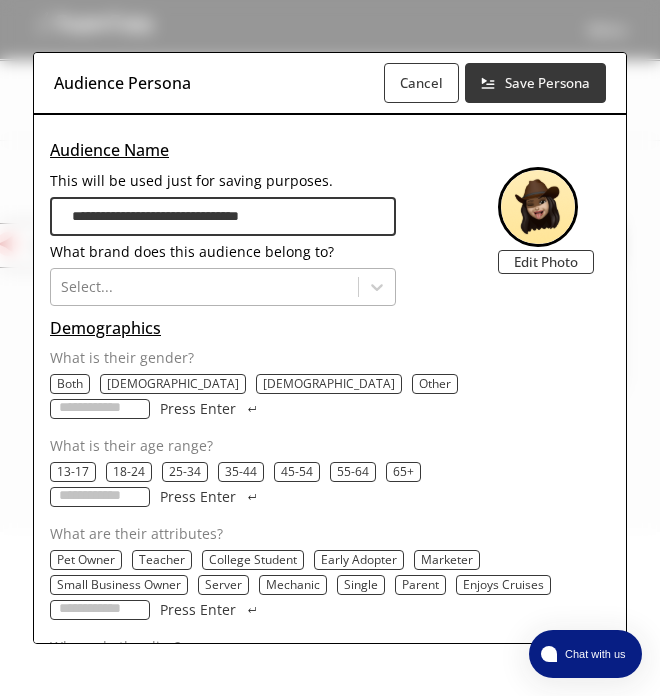 type on "**********" 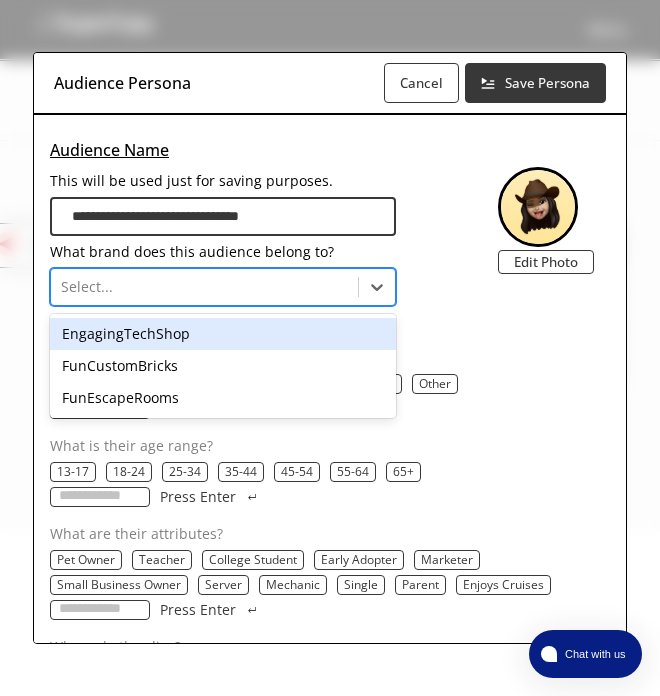 click at bounding box center [204, 287] 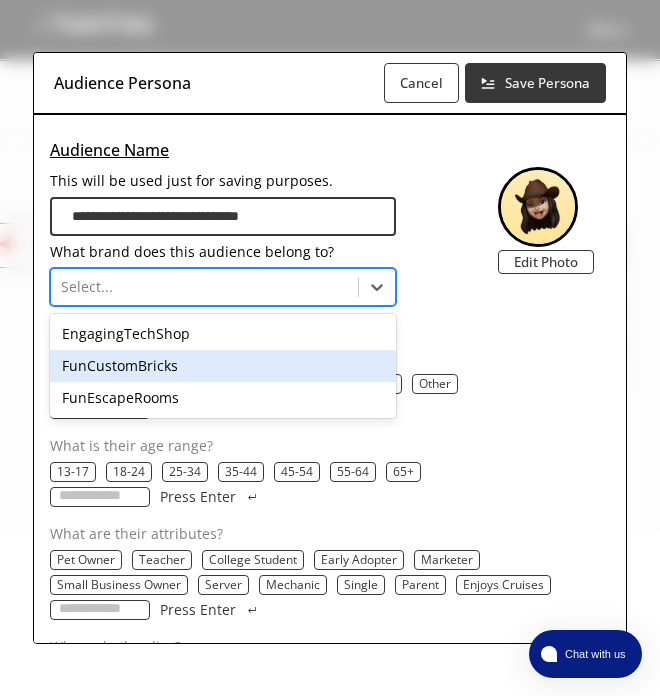 click on "FunCustomBricks" at bounding box center [223, 366] 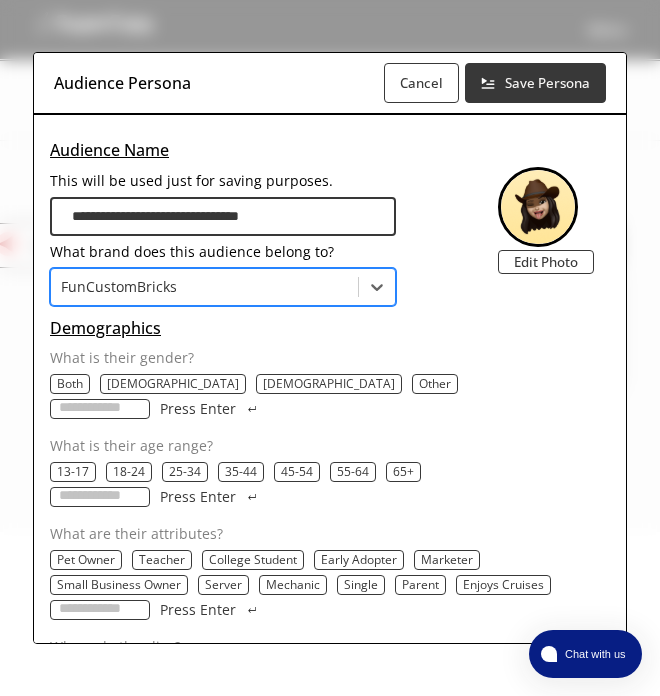 scroll, scrollTop: 269, scrollLeft: 0, axis: vertical 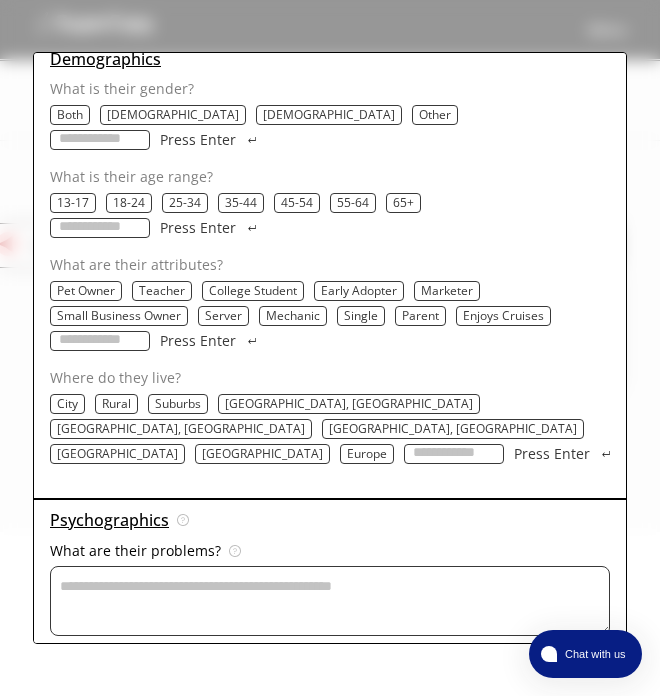click on "[DEMOGRAPHIC_DATA]" at bounding box center (173, 115) 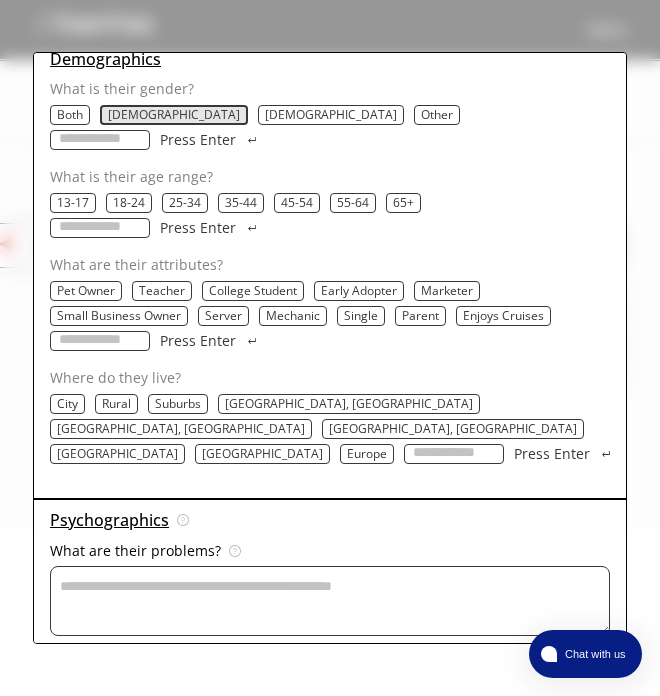 click on "35-44" at bounding box center [241, 203] 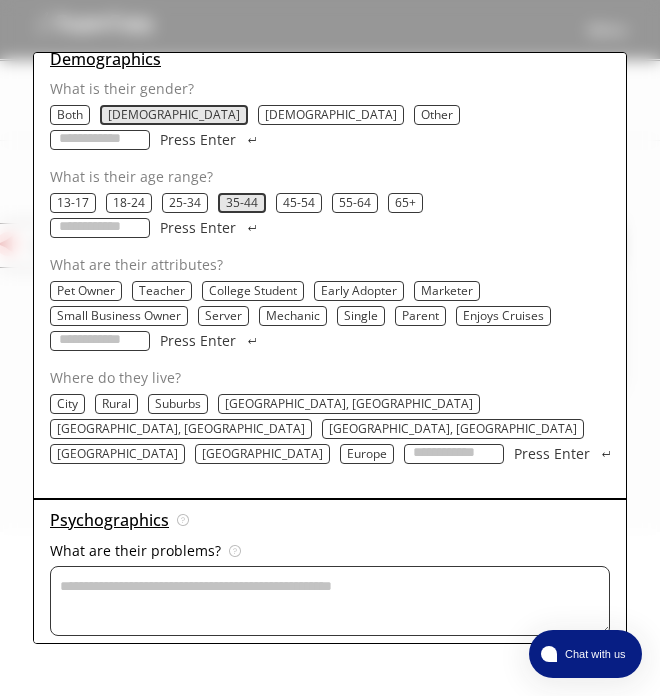 click on "City" at bounding box center [67, 404] 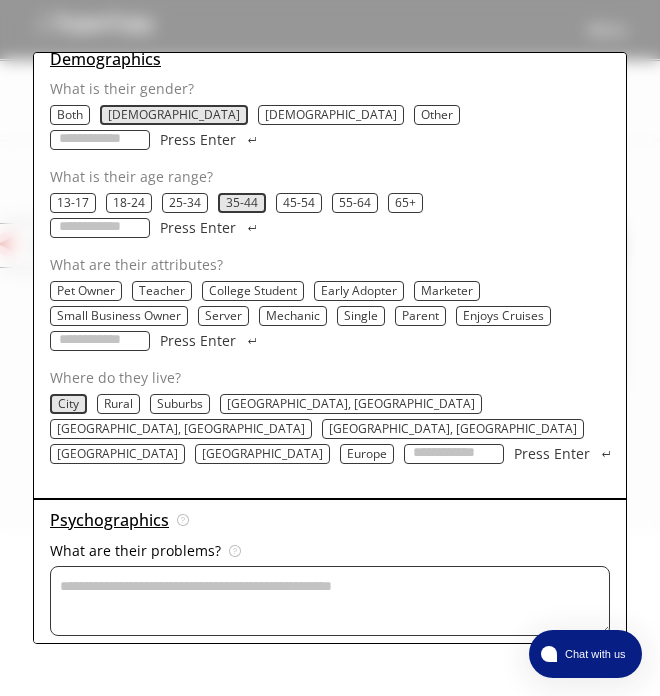 click on "What are their attributes?" at bounding box center [100, 341] 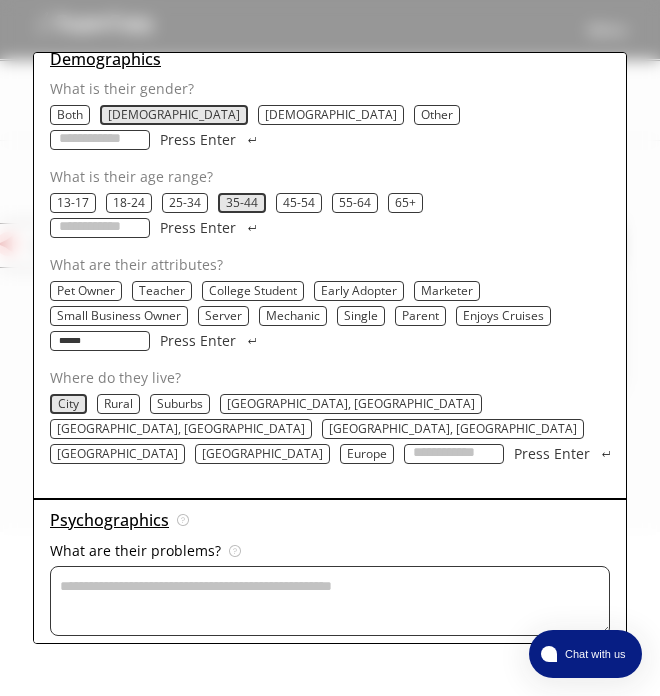 type on "*******" 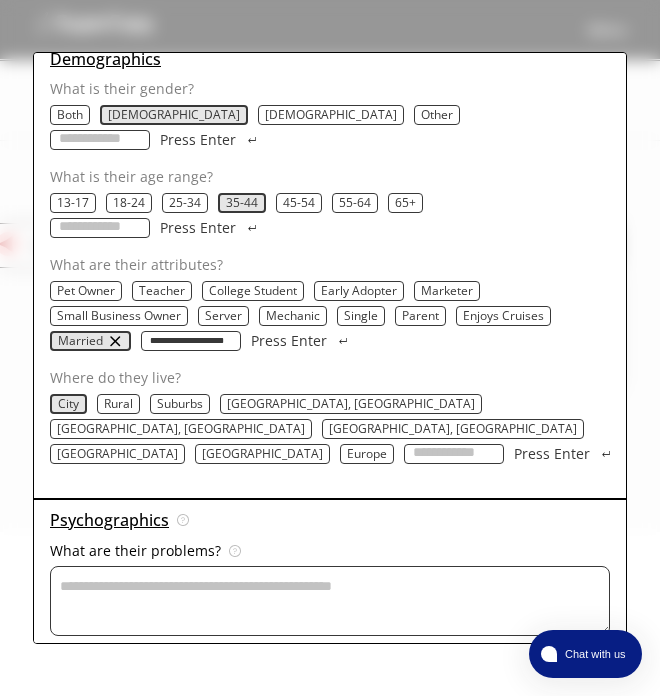 type on "**********" 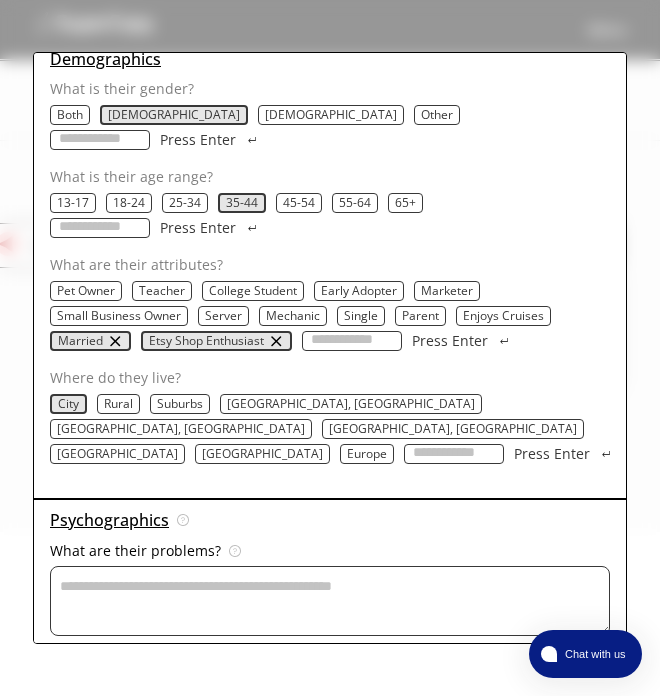 scroll, scrollTop: 0, scrollLeft: 0, axis: both 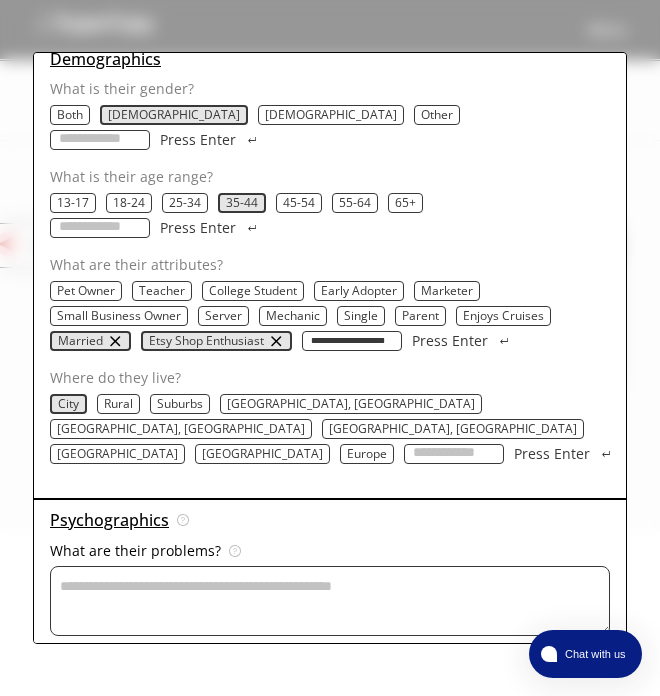 type on "**********" 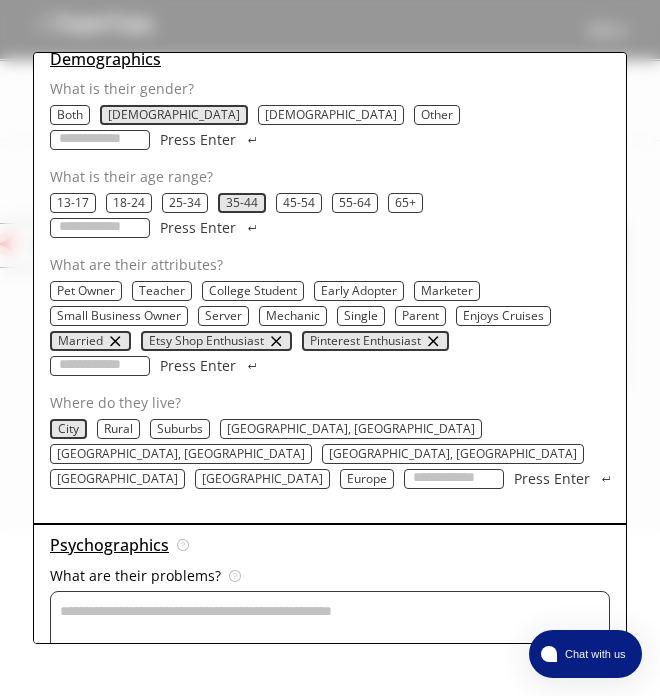scroll, scrollTop: 0, scrollLeft: 0, axis: both 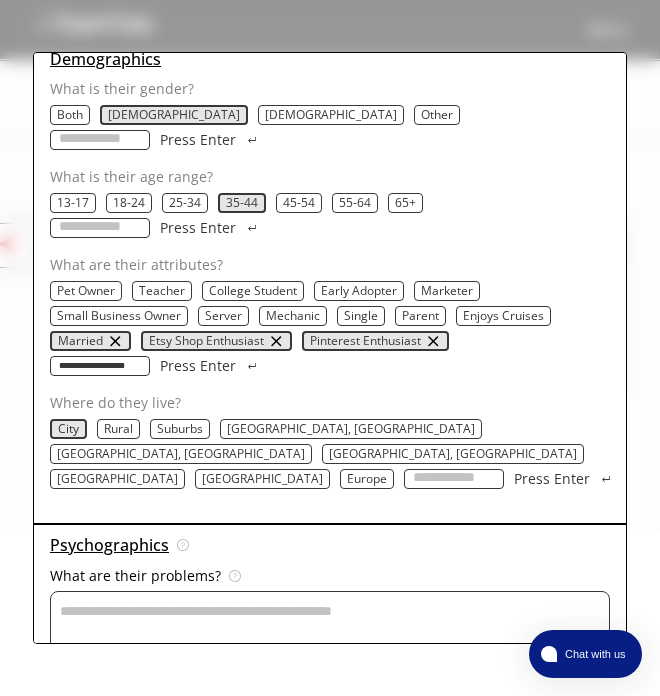 type on "**********" 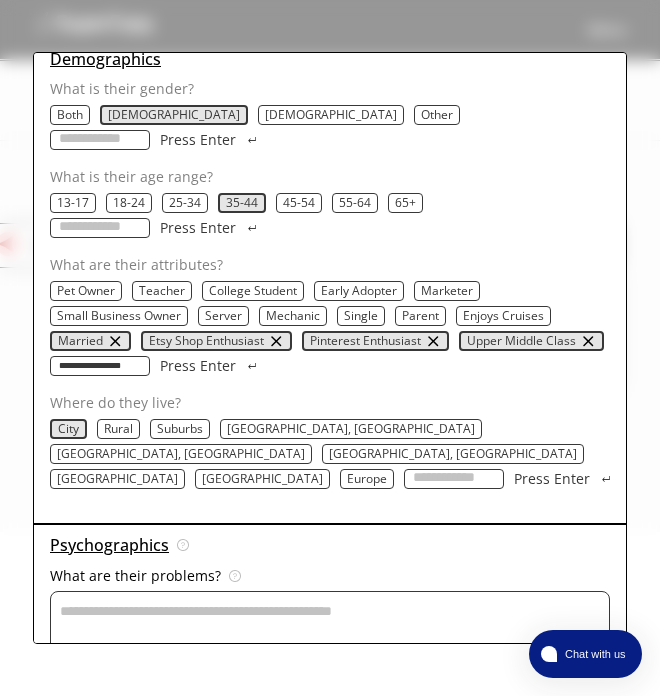 type on "**********" 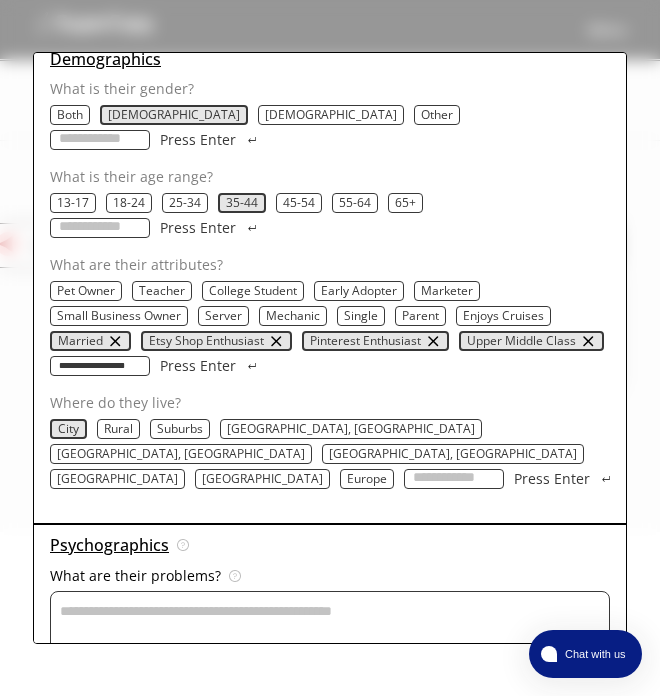 type 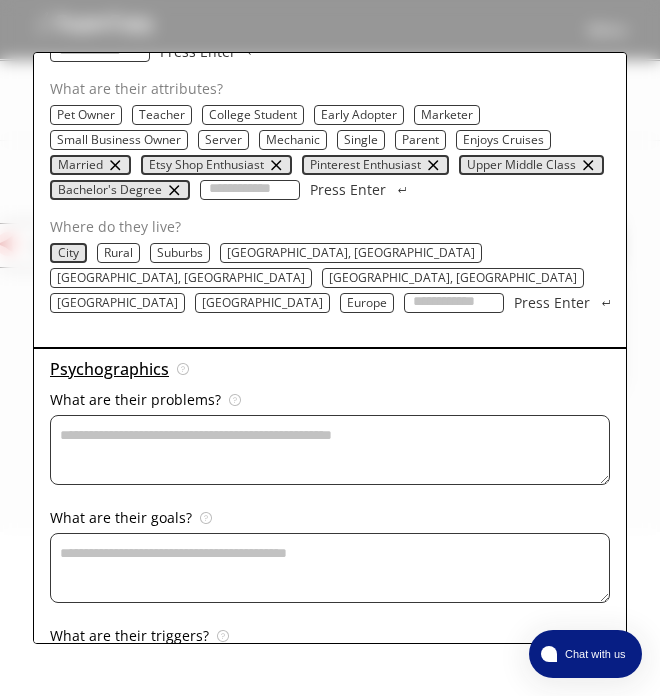 scroll, scrollTop: 538, scrollLeft: 0, axis: vertical 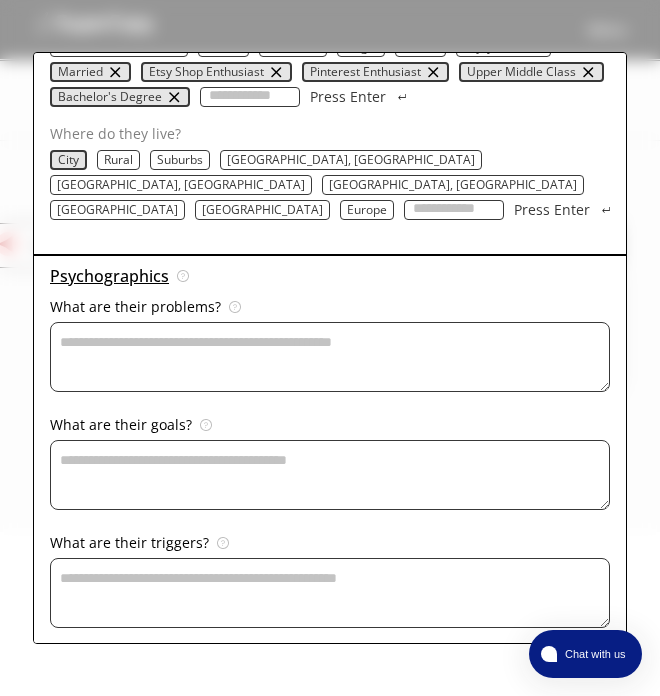 click on "This will be used just for saving purposes." at bounding box center (330, 357) 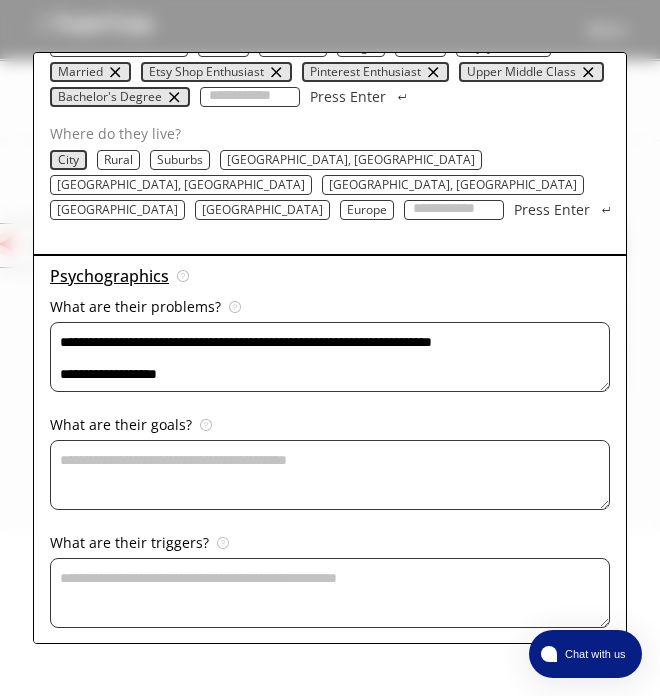 scroll, scrollTop: 281, scrollLeft: 0, axis: vertical 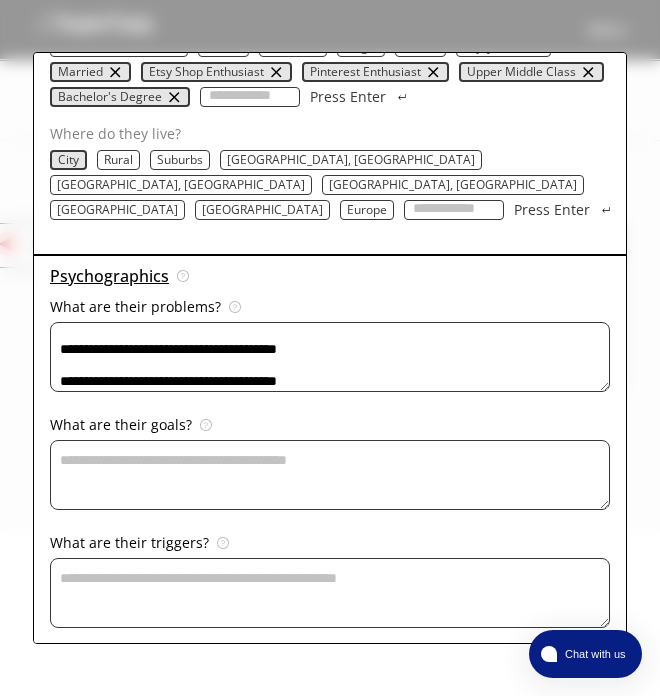 type on "**********" 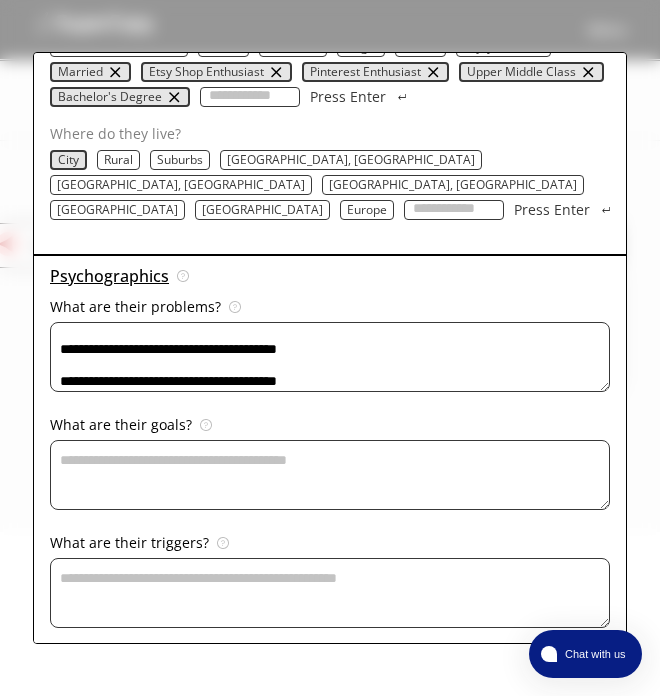 click on "This will be used just for saving purposes." at bounding box center (330, 357) 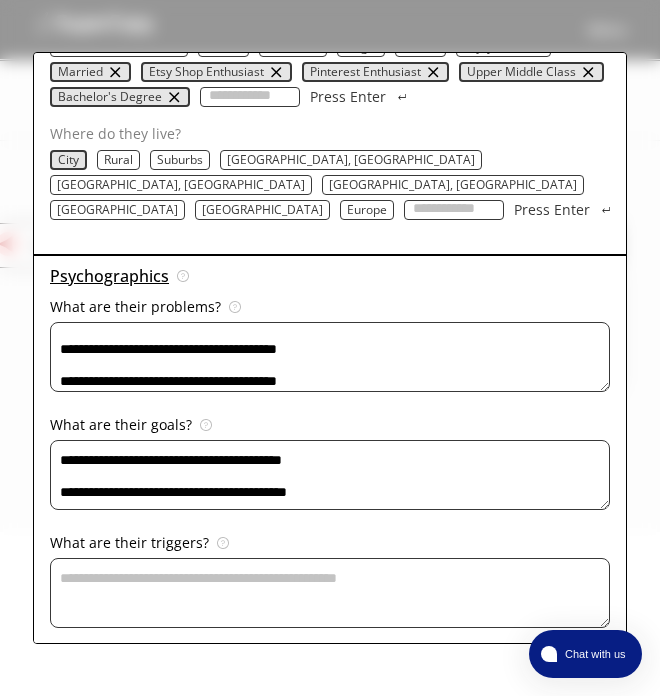 scroll, scrollTop: 121, scrollLeft: 0, axis: vertical 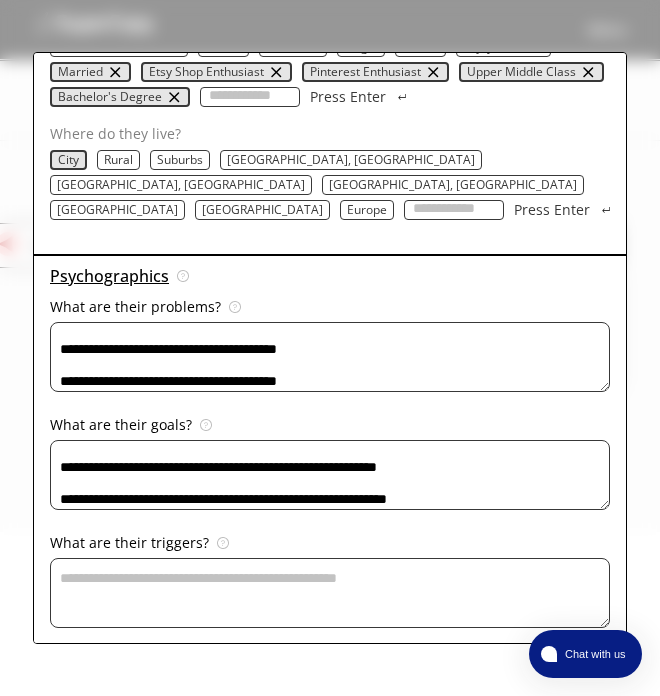 type on "**********" 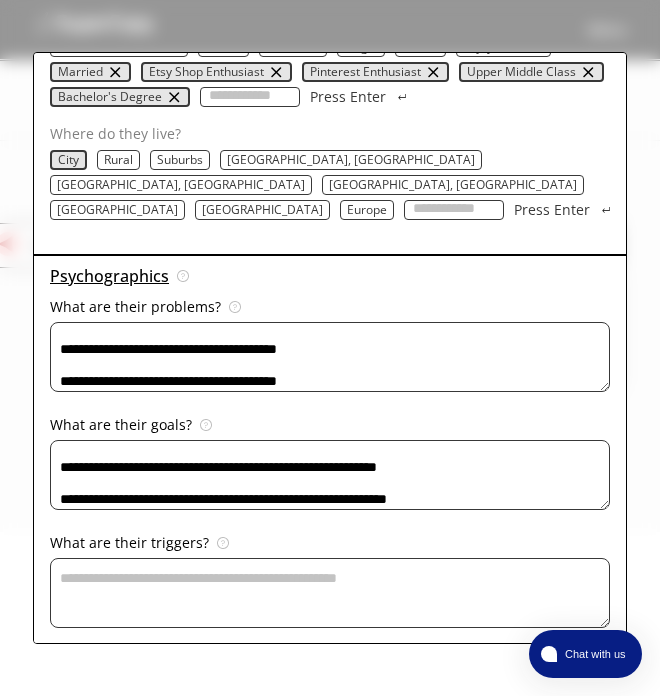 click on "This will be used just for saving purposes." at bounding box center [330, 357] 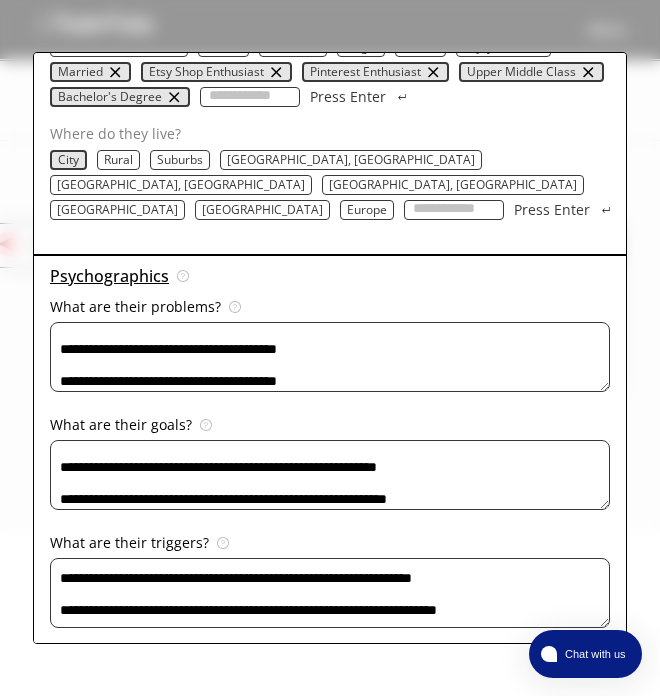 scroll, scrollTop: 121, scrollLeft: 0, axis: vertical 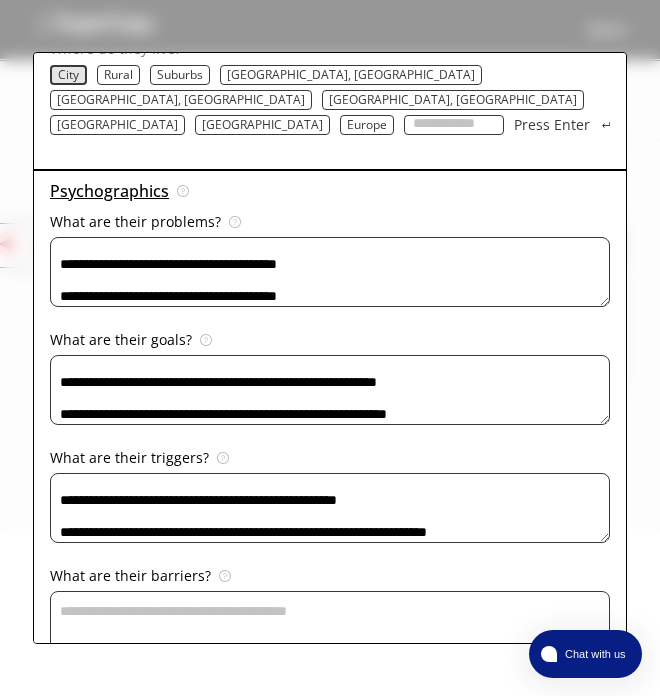 click on "**********" at bounding box center [330, 272] 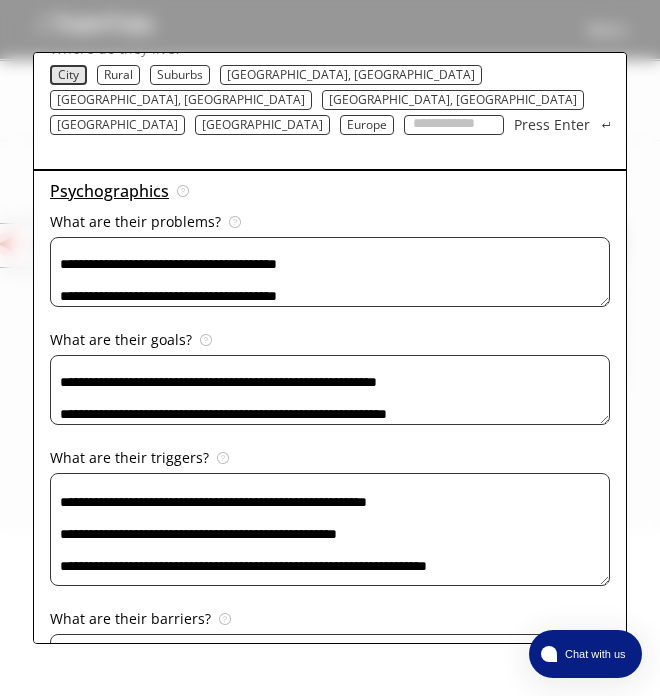 scroll, scrollTop: 86, scrollLeft: 0, axis: vertical 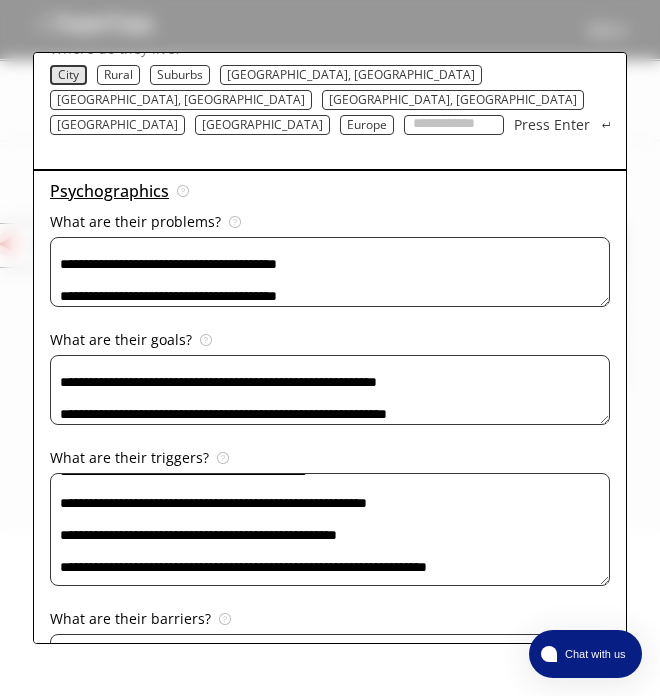 drag, startPoint x: 602, startPoint y: 478, endPoint x: 600, endPoint y: 522, distance: 44.04543 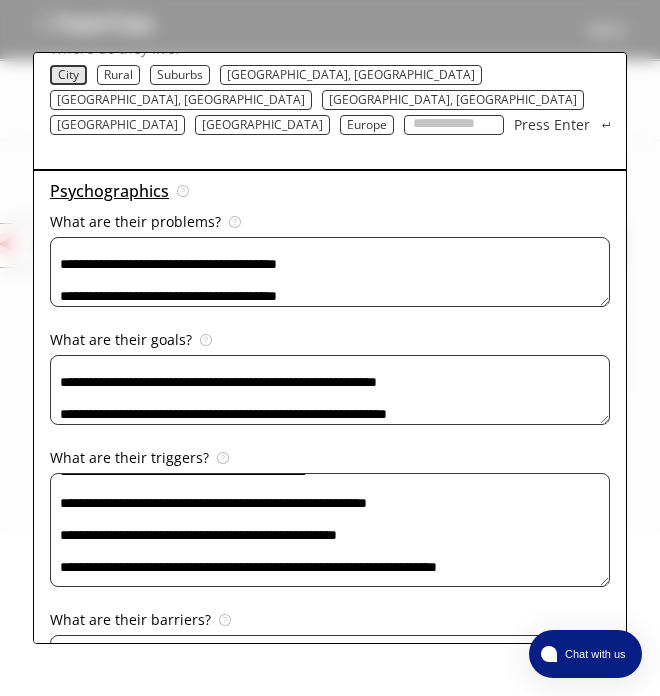 scroll, scrollTop: 107, scrollLeft: 0, axis: vertical 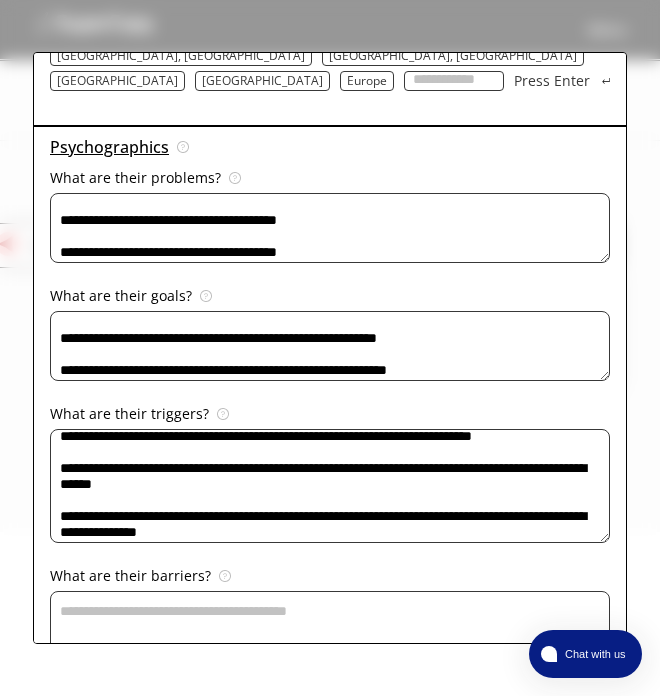 type on "**********" 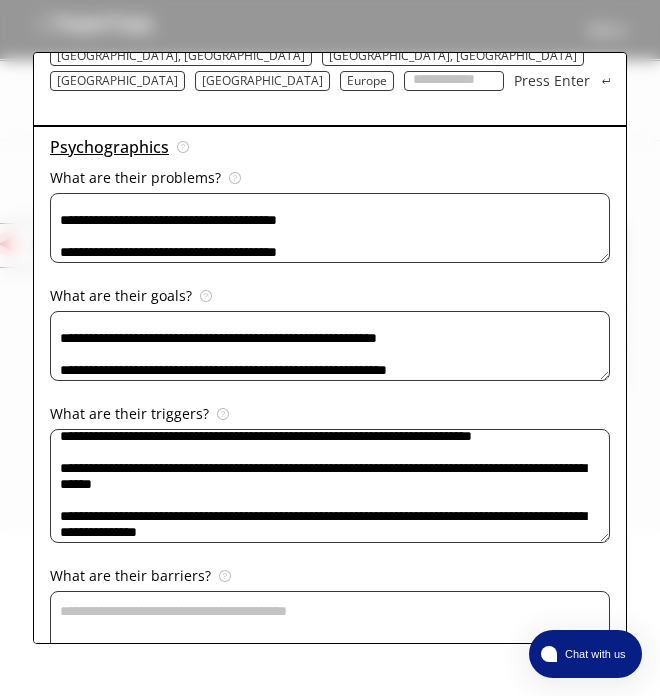 click on "This will be used just for saving purposes." at bounding box center [330, 228] 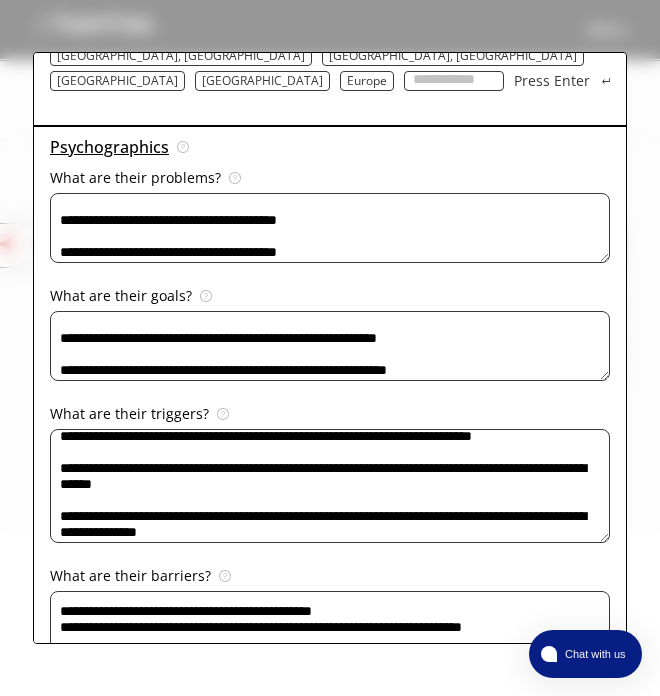 scroll, scrollTop: 377, scrollLeft: 0, axis: vertical 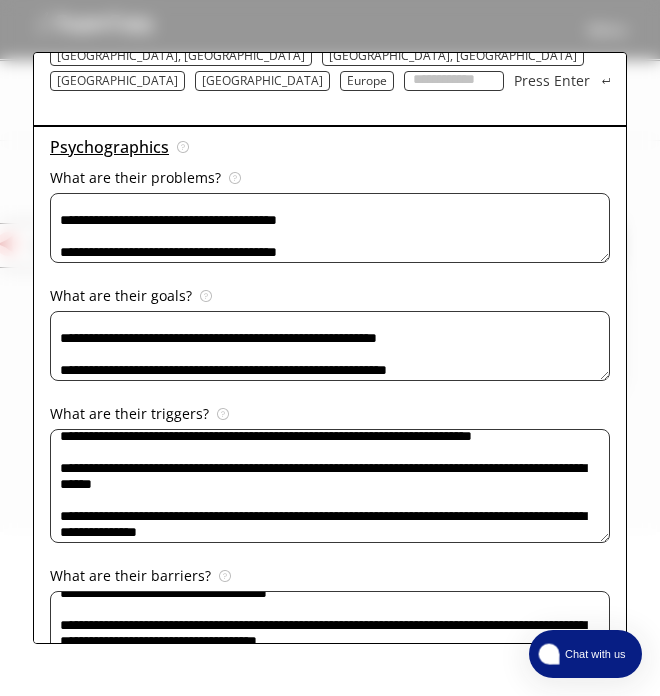 type on "**********" 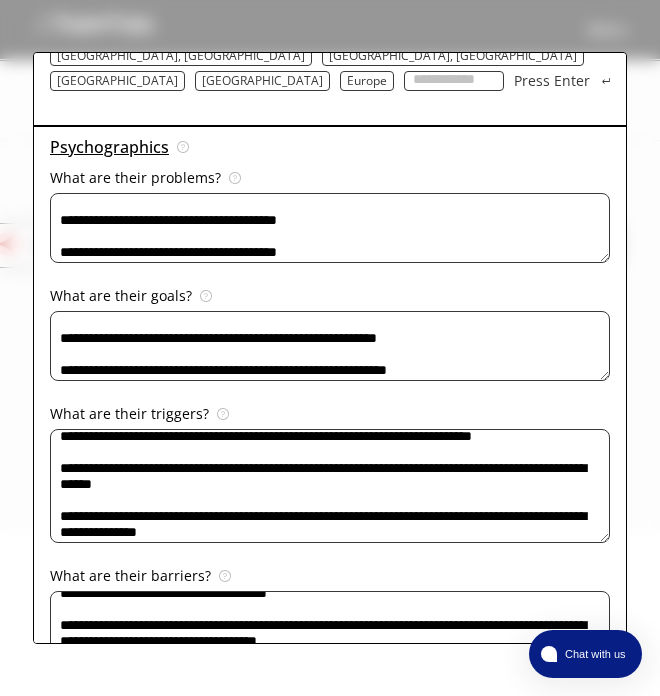 drag, startPoint x: 594, startPoint y: 650, endPoint x: 615, endPoint y: 542, distance: 110.02273 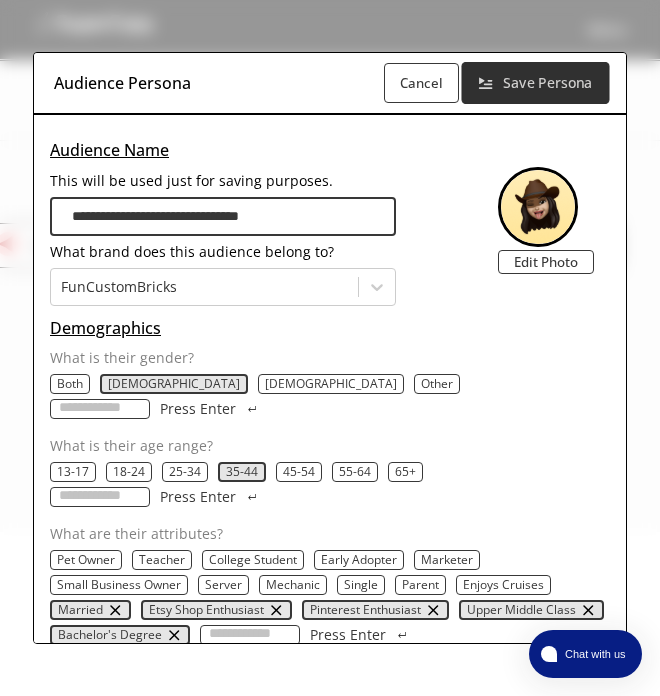 click on "Save Persona" at bounding box center [547, 83] 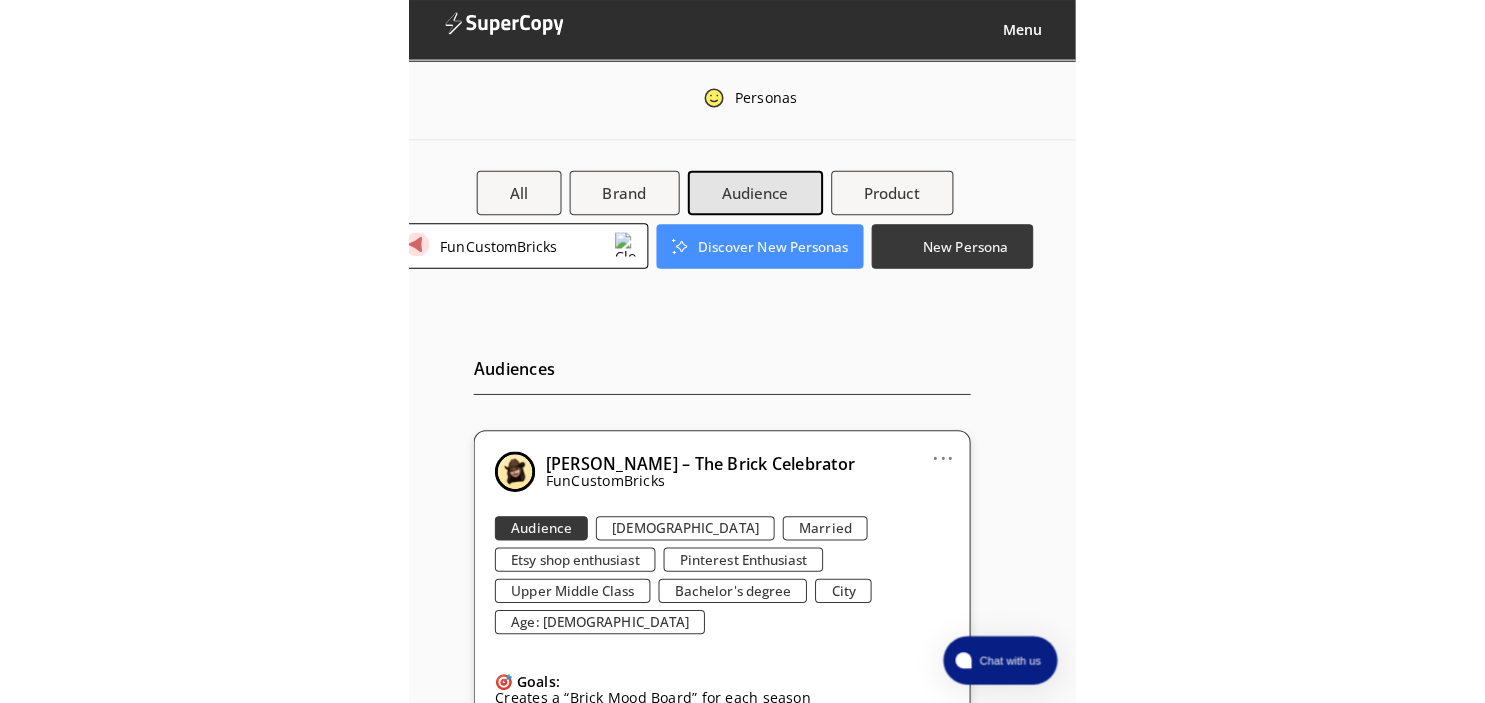 scroll, scrollTop: 0, scrollLeft: 0, axis: both 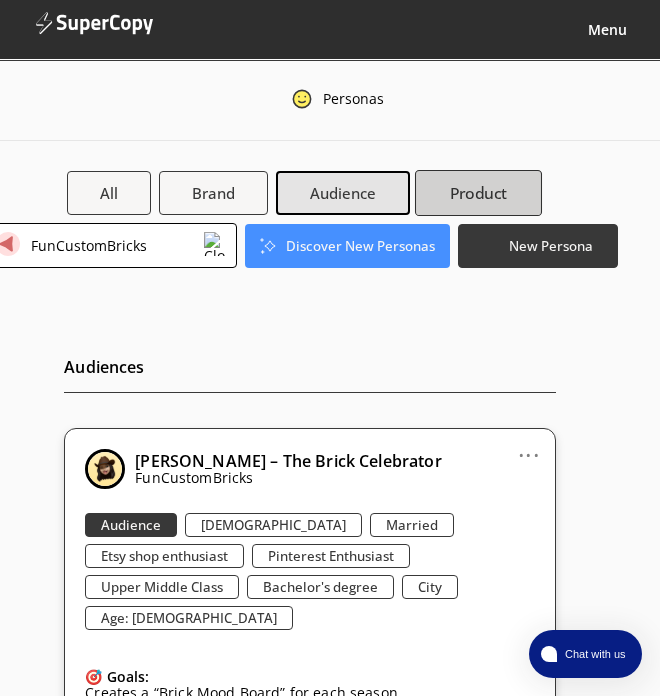 click on "Product" at bounding box center [477, 193] 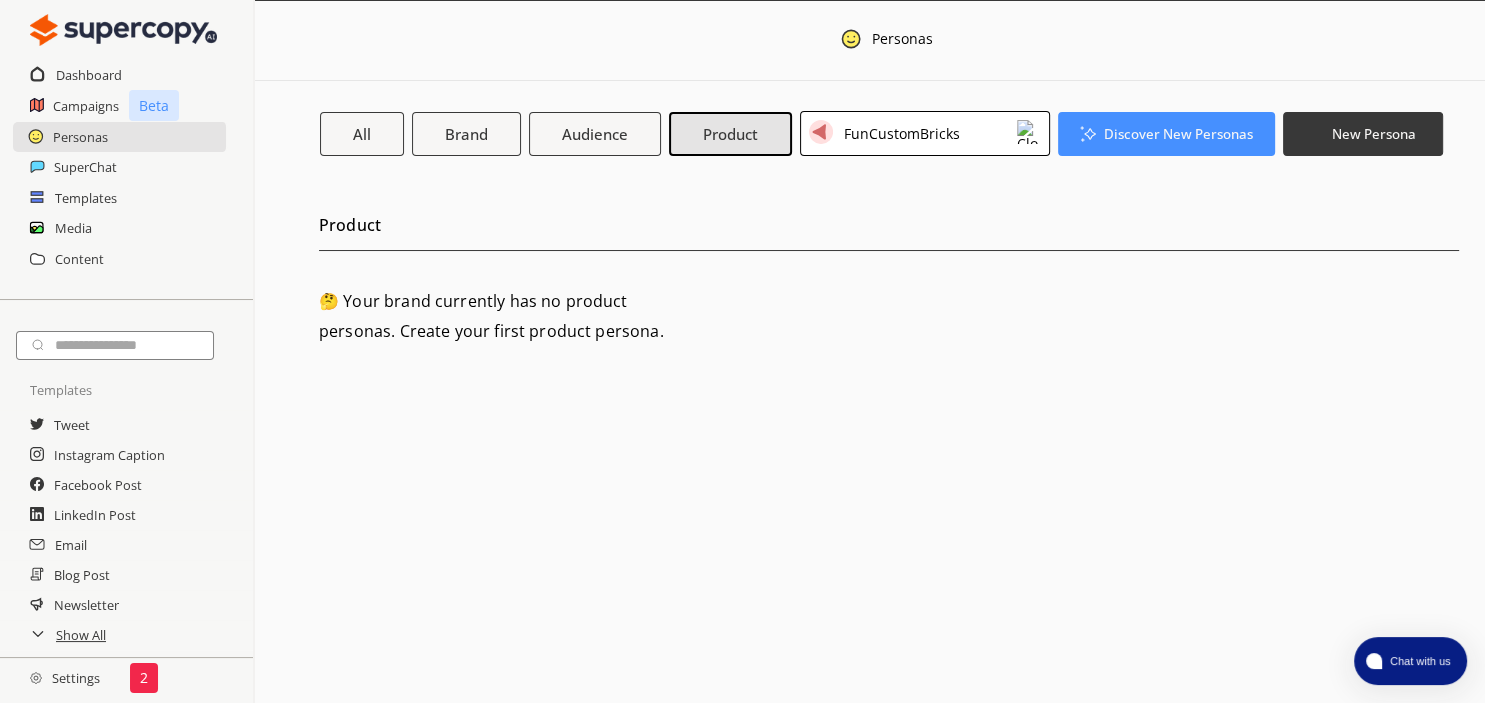click on "Product 🤔 Your brand currently has no product personas. Create your first product persona." at bounding box center [889, 263] 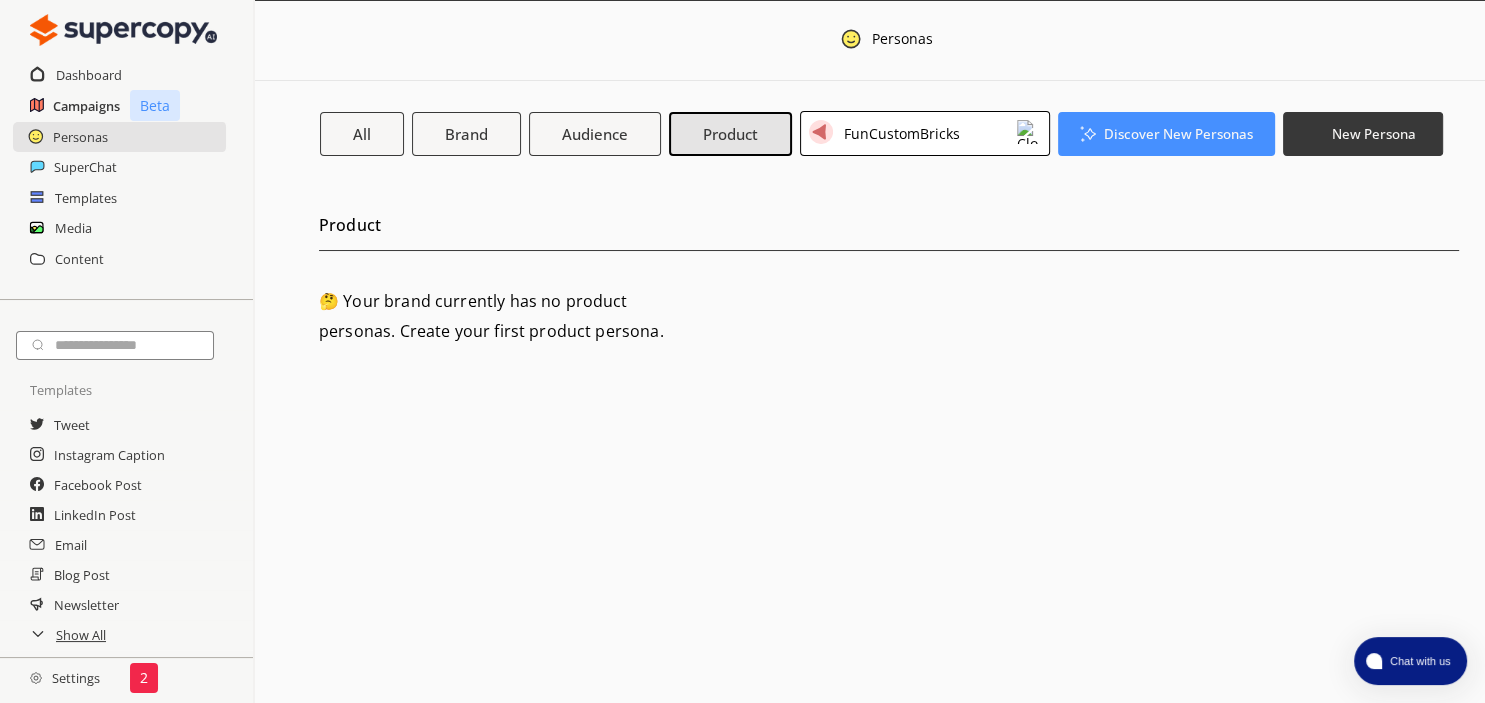 click on "Campaigns" at bounding box center [86, 106] 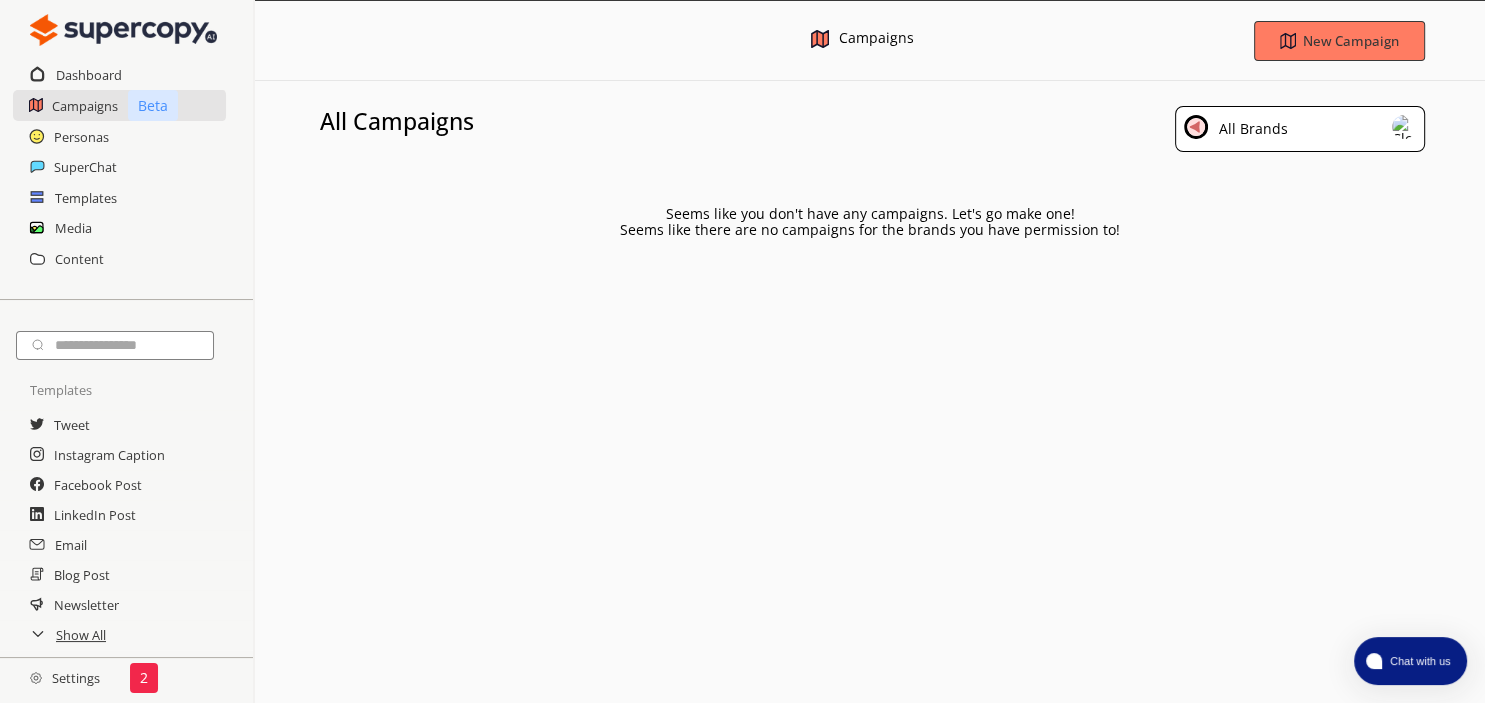 click on "All Brands" at bounding box center [1250, 129] 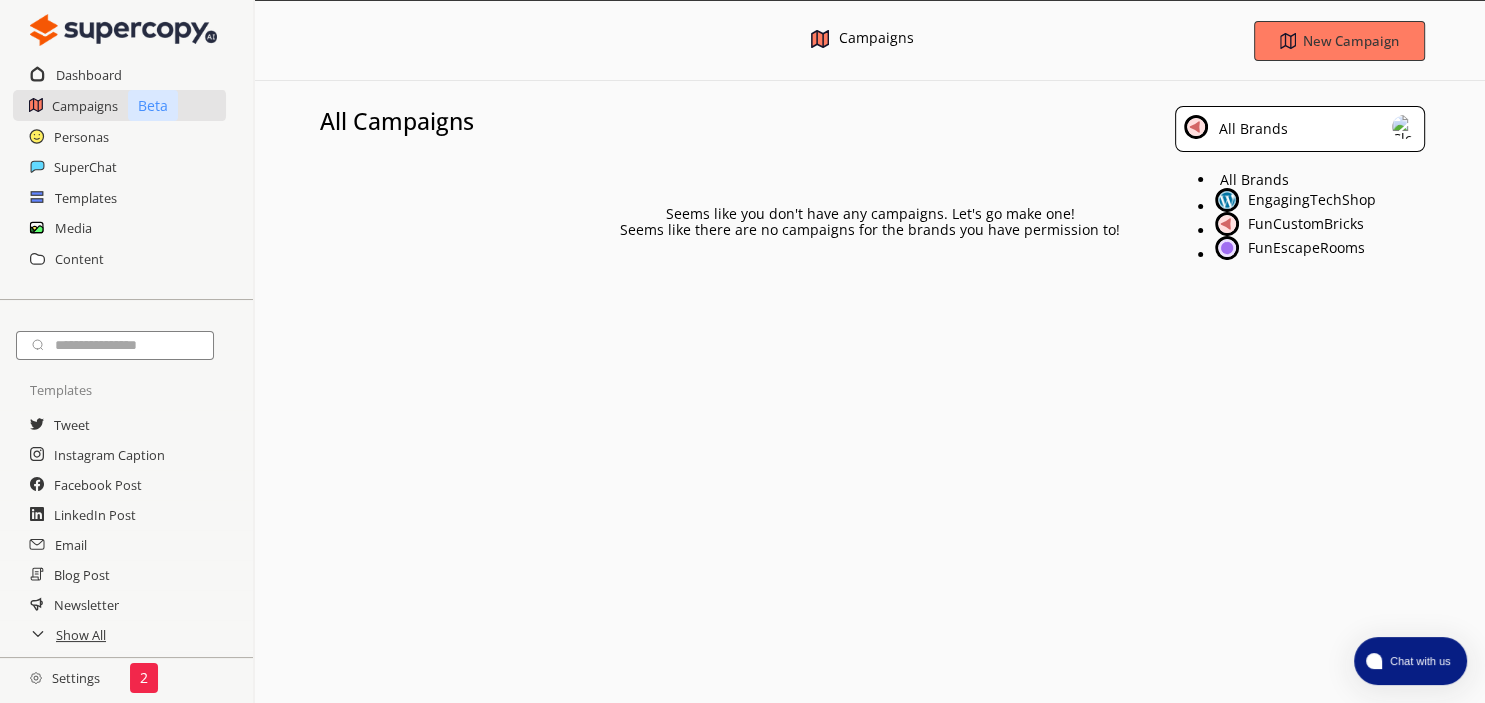 click on "FunCustomBricks" at bounding box center (1303, 224) 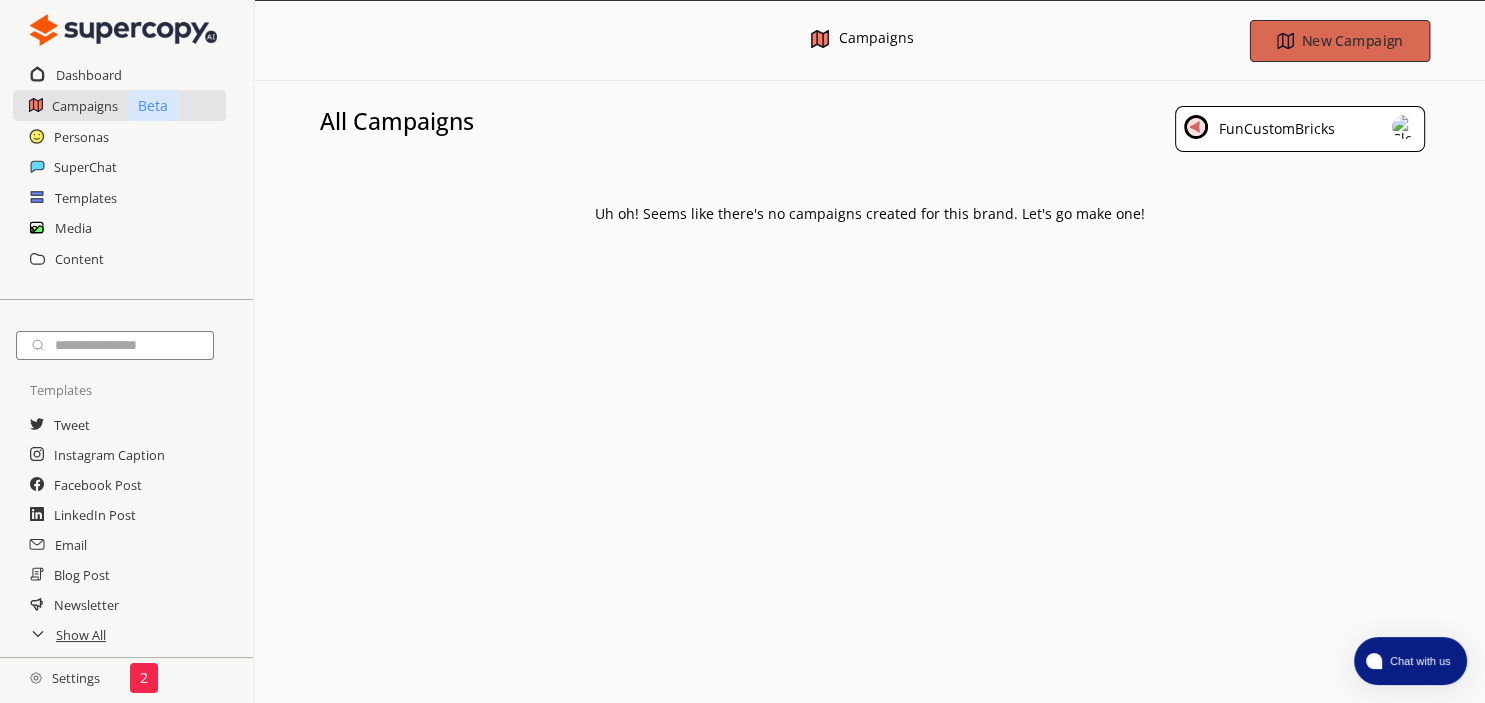 click on "New Campaign" at bounding box center [1339, 41] 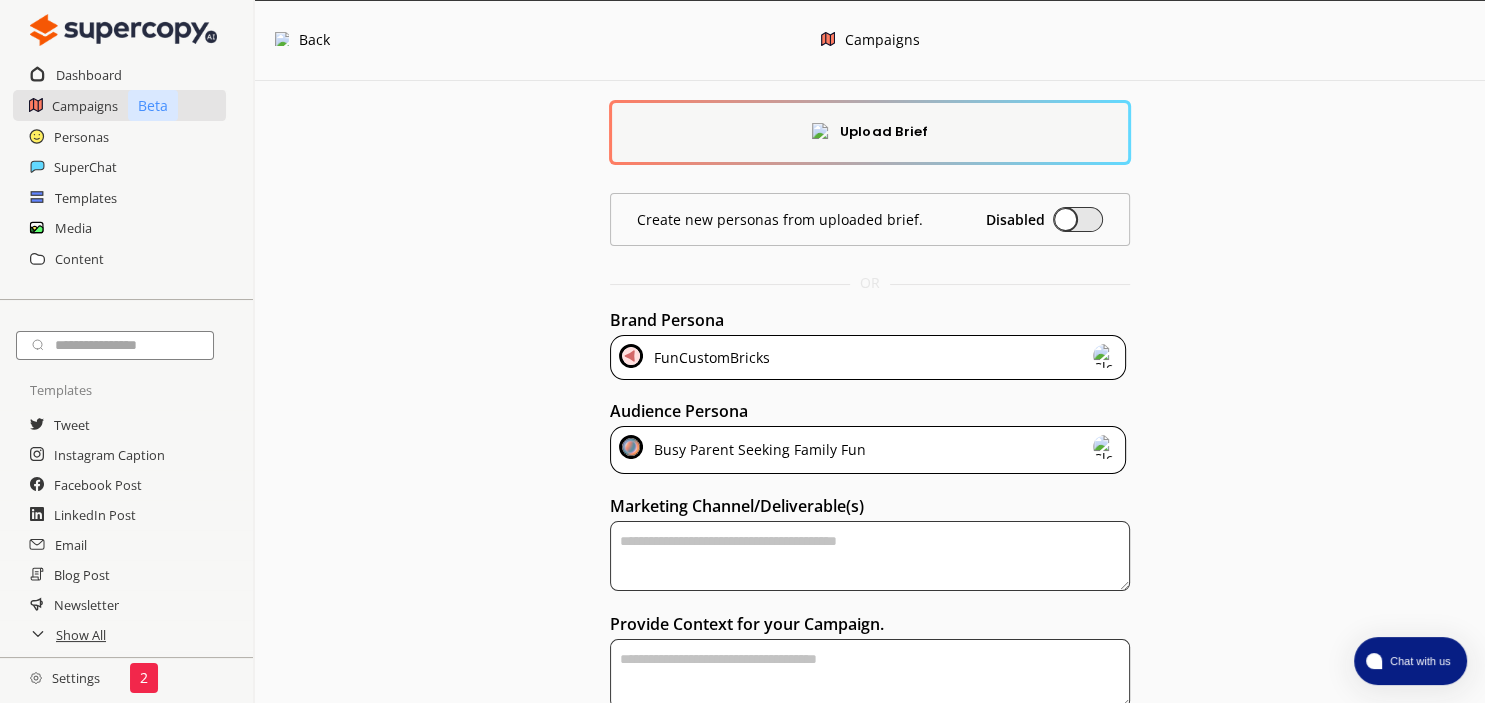 click on "Upload Brief" at bounding box center [884, 132] 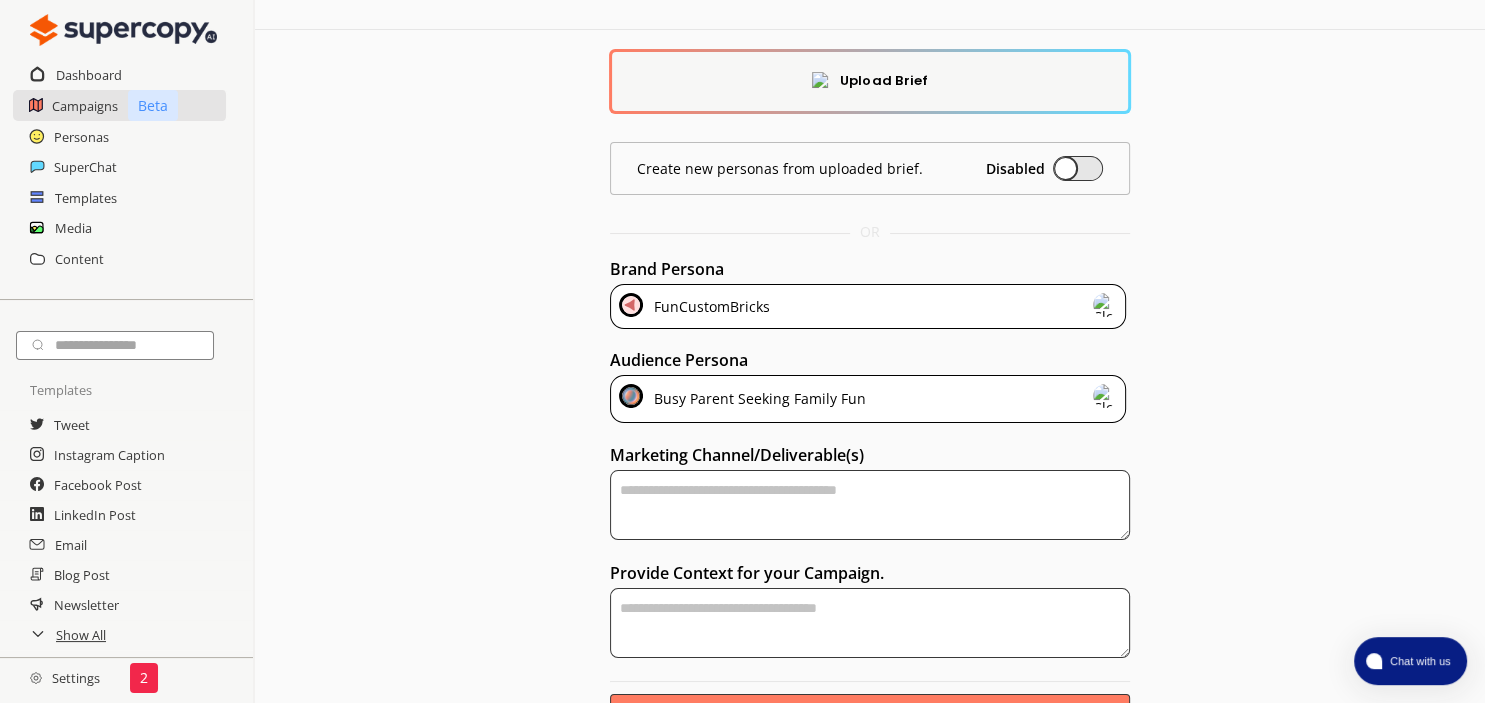 scroll, scrollTop: 0, scrollLeft: 0, axis: both 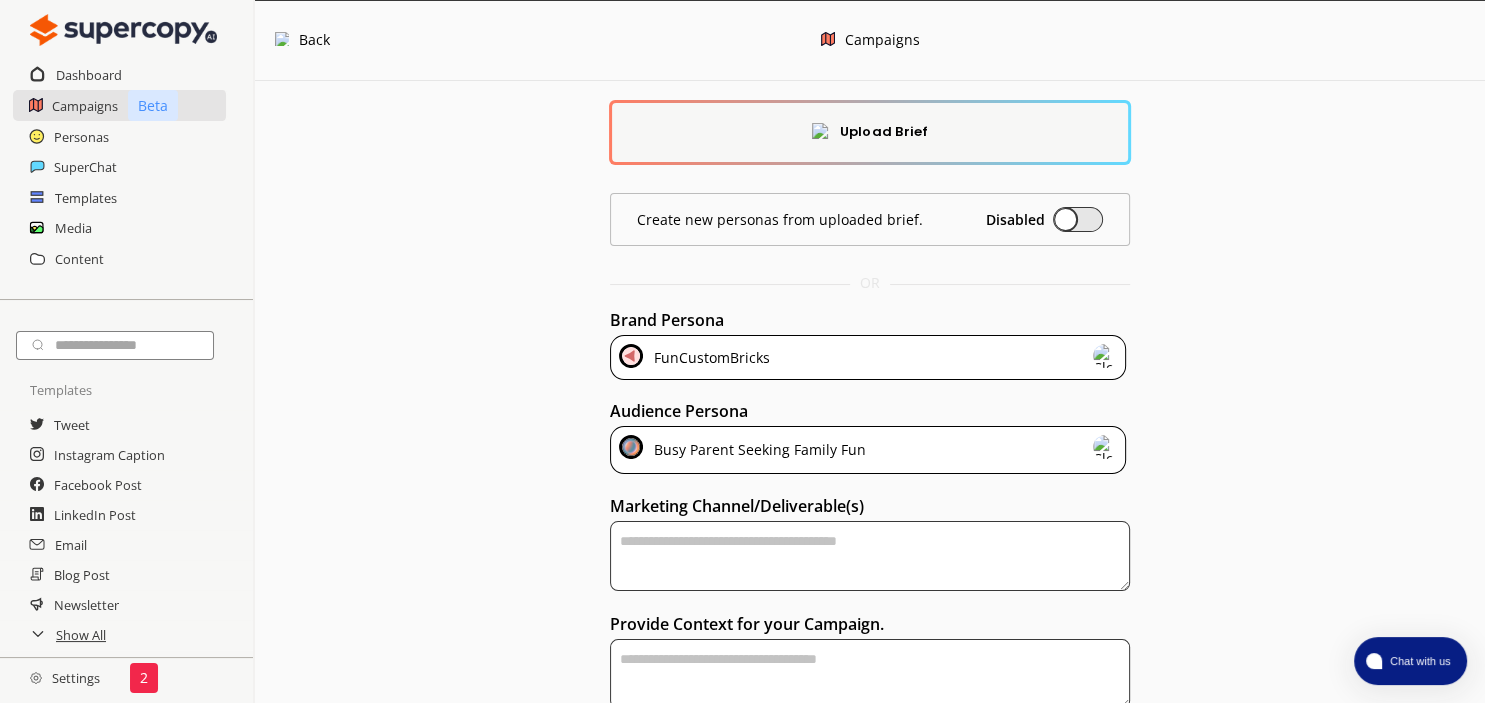 click on "Upload Brief Create new personas from uploaded brief. Disabled OR Brand Persona     FunCustomBricks Audience Persona     Busy Parent Seeking Family Fun Marketing Channel/Deliverable(s) Provide Context for your Campaign. Generate Outline Provide more information for improved results." at bounding box center [870, 445] 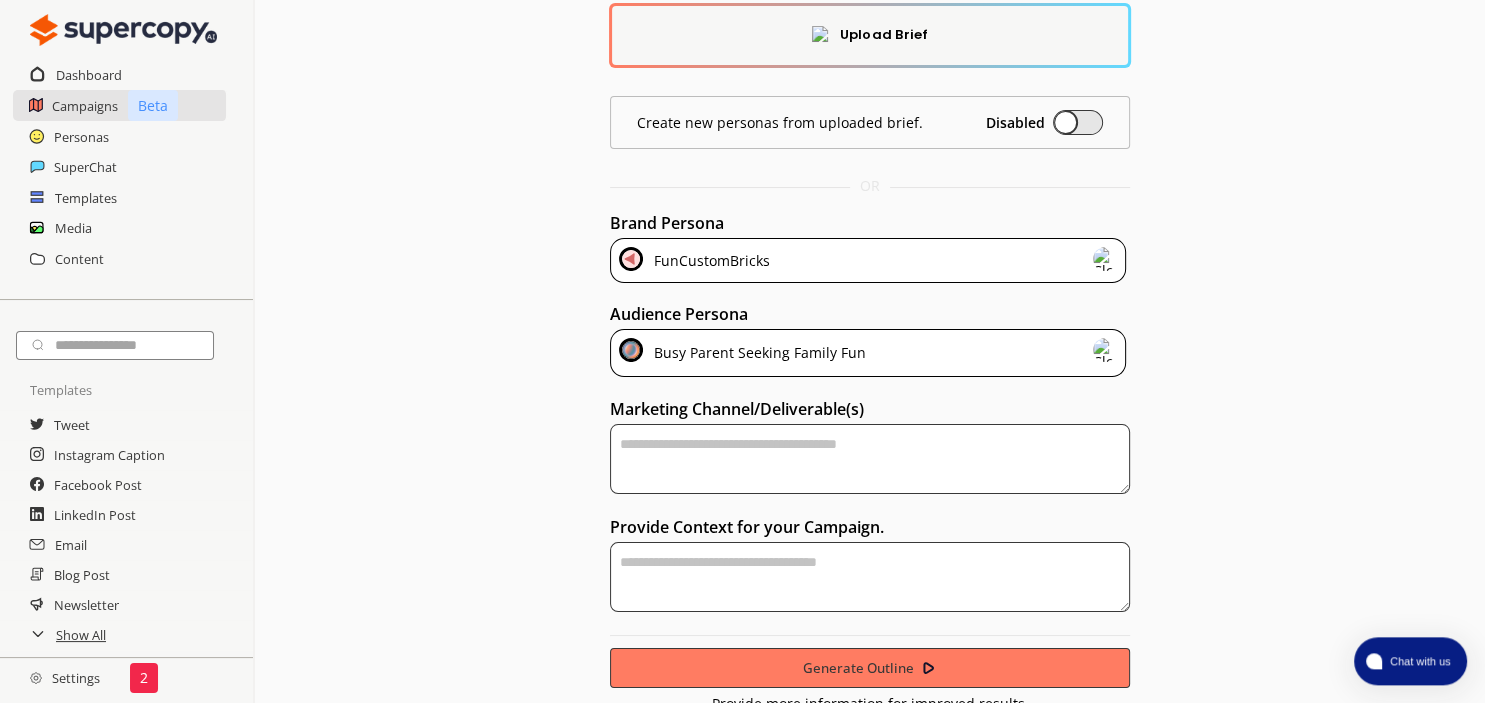scroll, scrollTop: 100, scrollLeft: 0, axis: vertical 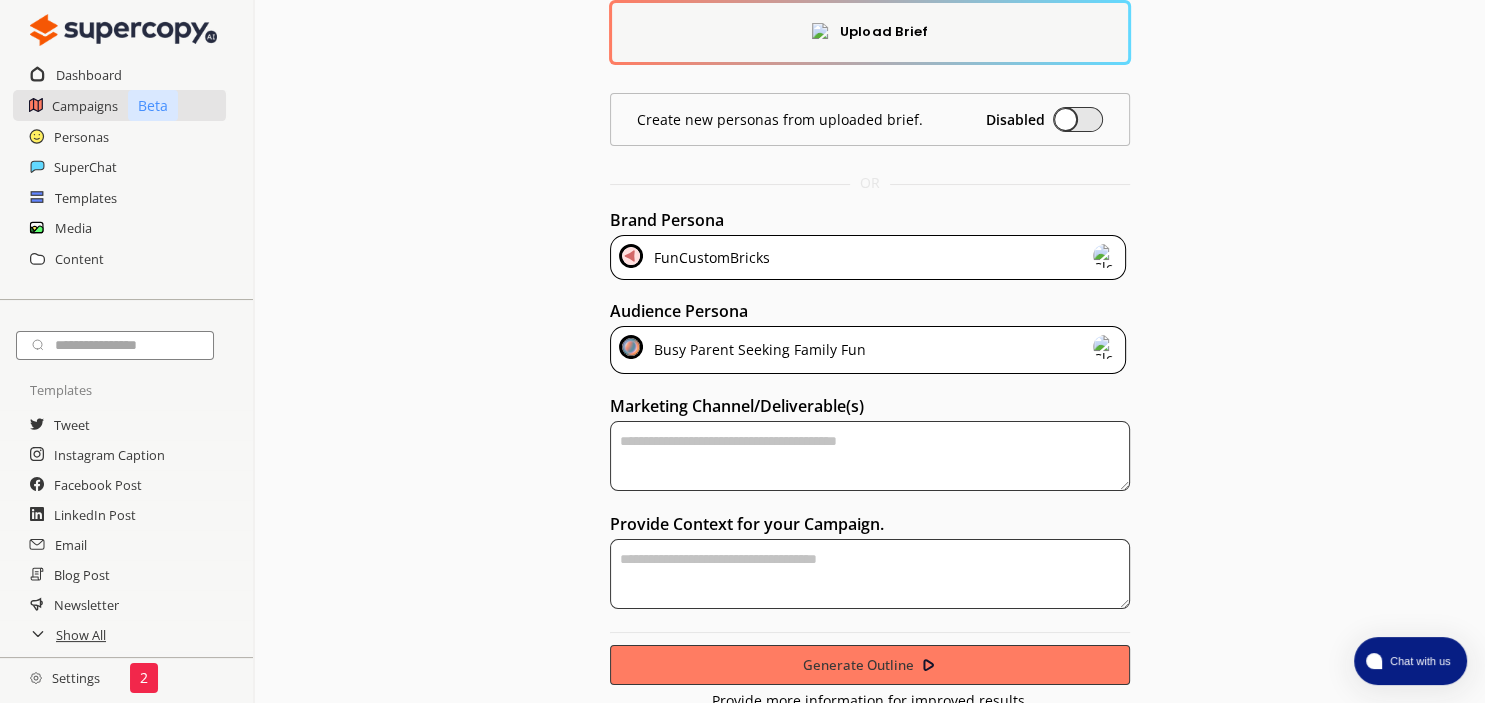 click at bounding box center [870, 456] 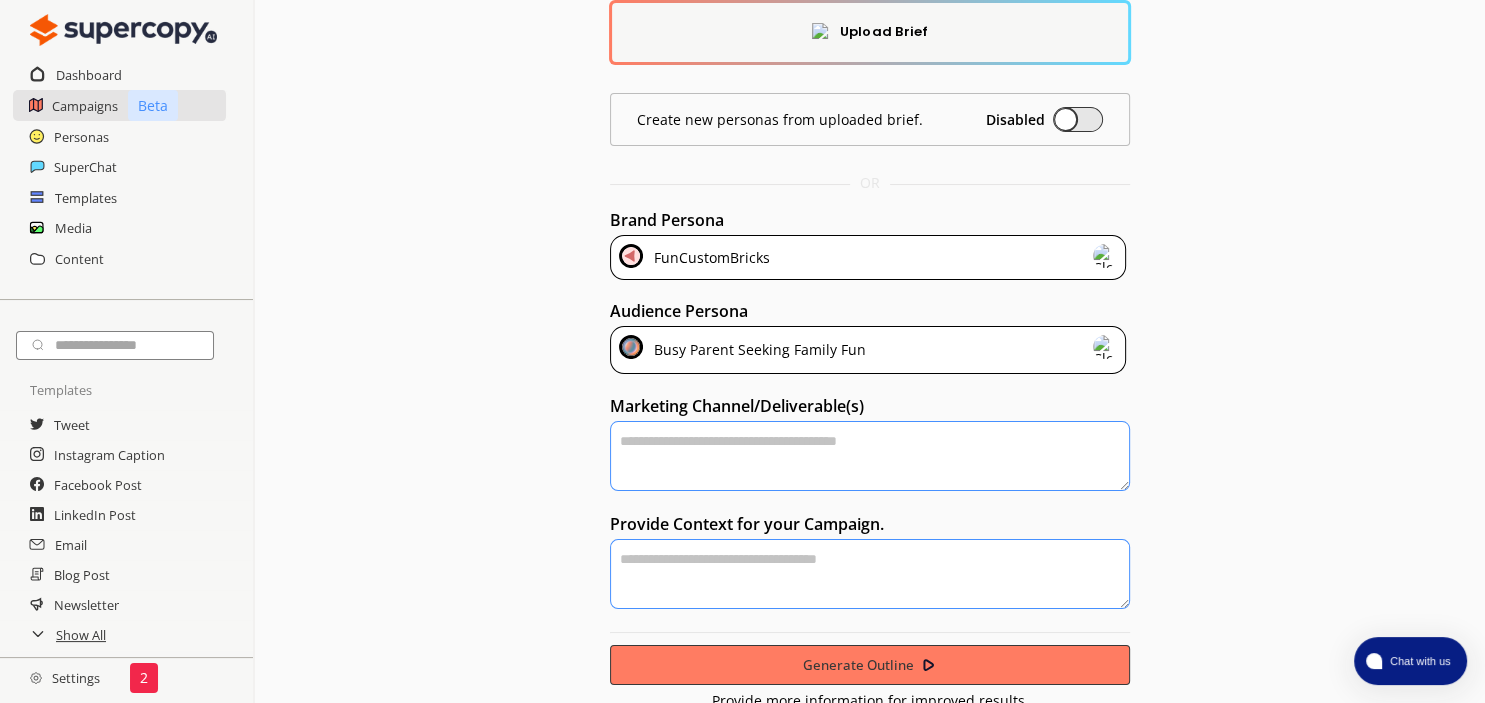 click on "Busy Parent Seeking Family Fun" at bounding box center (756, 350) 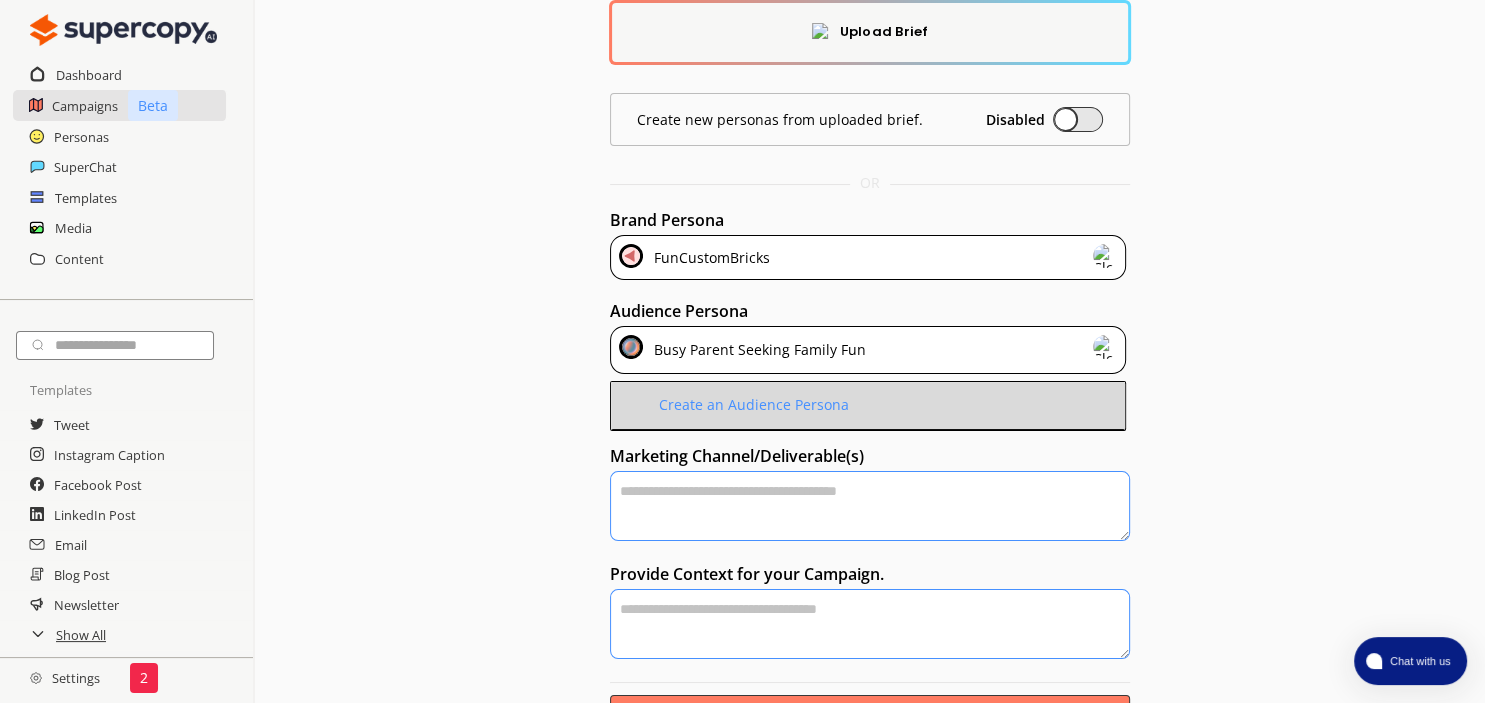 click on "Create an Audience Persona" at bounding box center [868, 406] 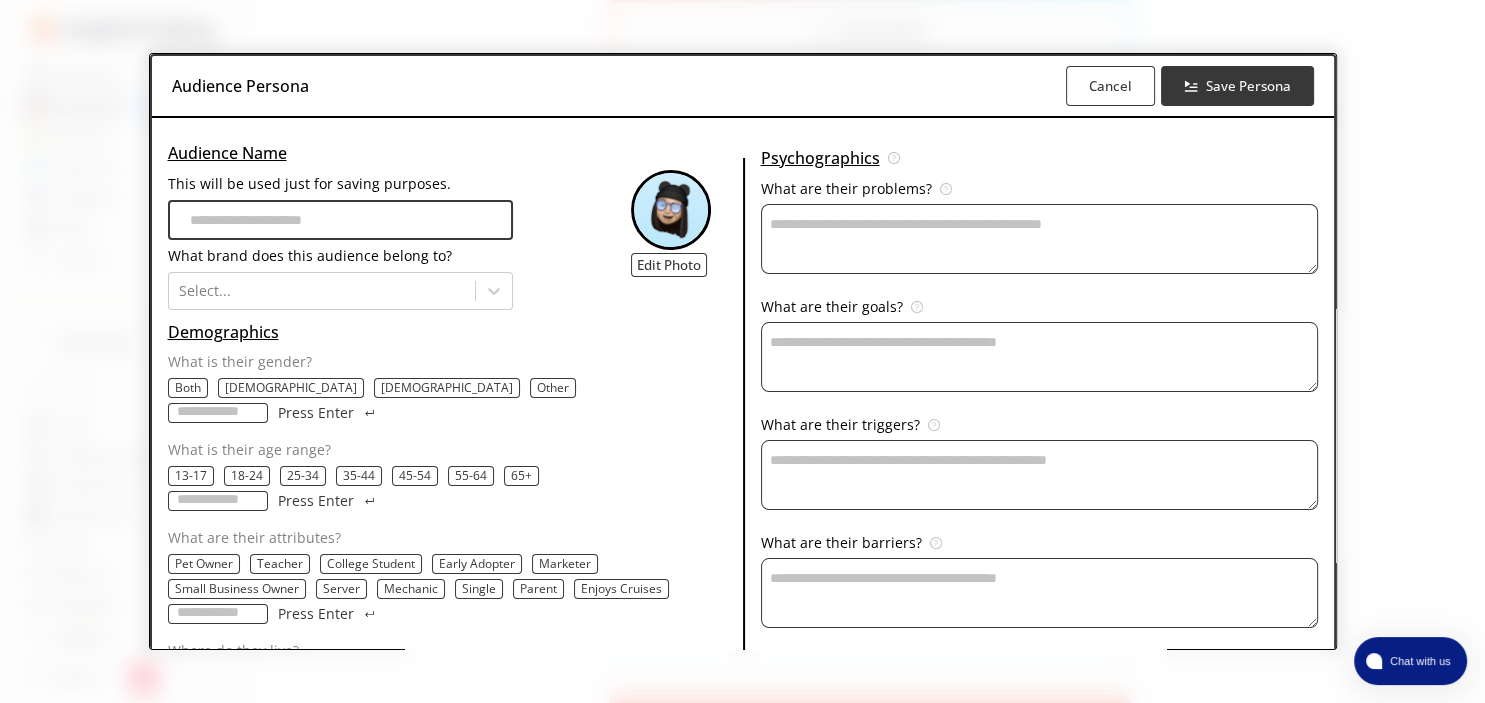 click on "Audience Persona Cancel Save Persona Audience Name This will be used just for saving purposes. What brand does this audience belong to? Select... Edit Photo  Demographics What is their gender? Both [DEMOGRAPHIC_DATA] [DEMOGRAPHIC_DATA] Other Press Enter   What is their age range? [PHONE_NUMBER] [PHONE_NUMBER] [PHONE_NUMBER] 65+ Press Enter   What are their attributes? Pet Owner Teacher College Student Early Adopter Marketer Small Business Owner Server Mechanic Single Parent Enjoys Cruises Press Enter   Where do they live? City Rural Suburbs [GEOGRAPHIC_DATA], [GEOGRAPHIC_DATA] [GEOGRAPHIC_DATA], [GEOGRAPHIC_DATA] [GEOGRAPHIC_DATA], [GEOGRAPHIC_DATA] [GEOGRAPHIC_DATA] [GEOGRAPHIC_DATA] [GEOGRAPHIC_DATA] Press Enter   Psychographics Psychographics are the attitudes, interests, and values of your audience. What are their problems? Identify obstacles that may prevent your audience from engaging with your brand. What are their goals? Clarify what your audience hopes to achieve—so your content aligns with their aspirations. What are their triggers? Spot the moments or events that drive your audience to take action. What are their barriers?" at bounding box center [742, 351] 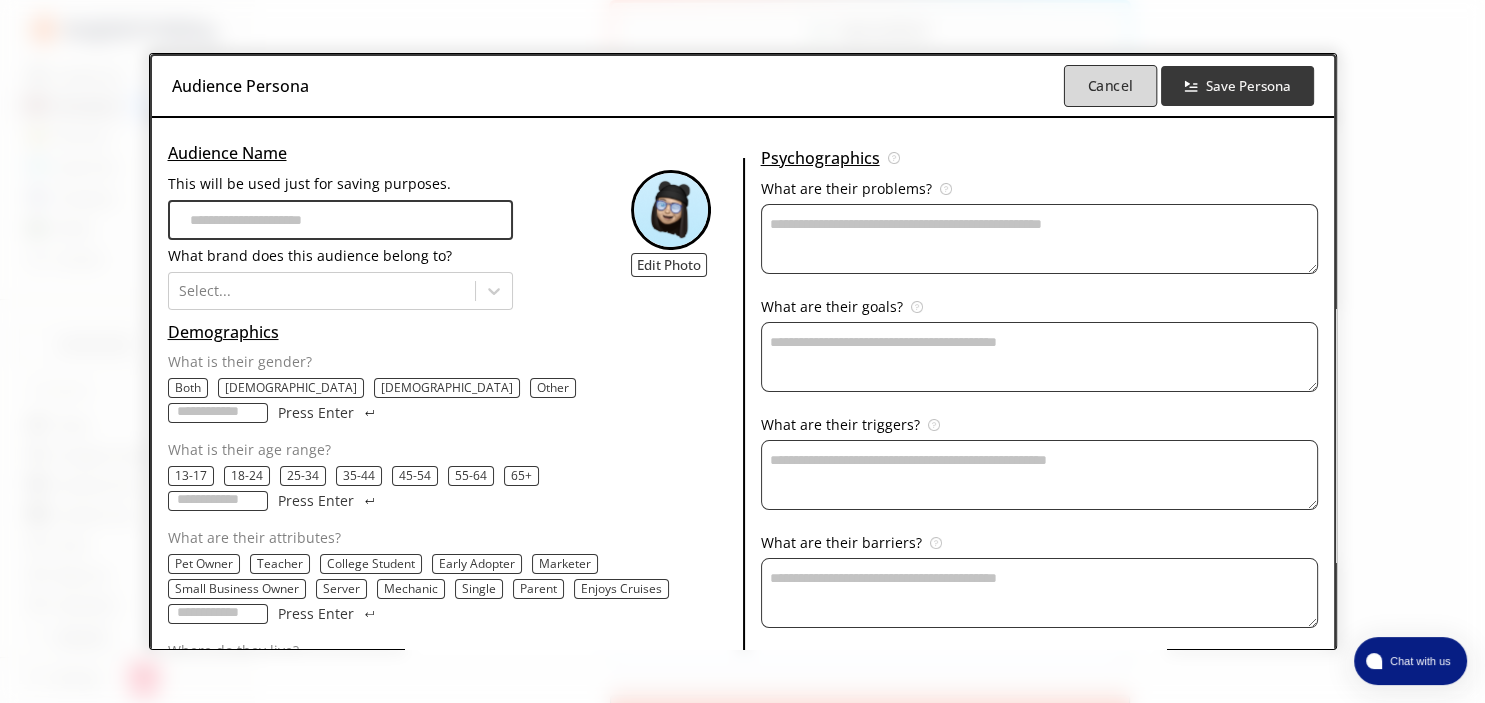click on "Cancel" at bounding box center (1110, 85) 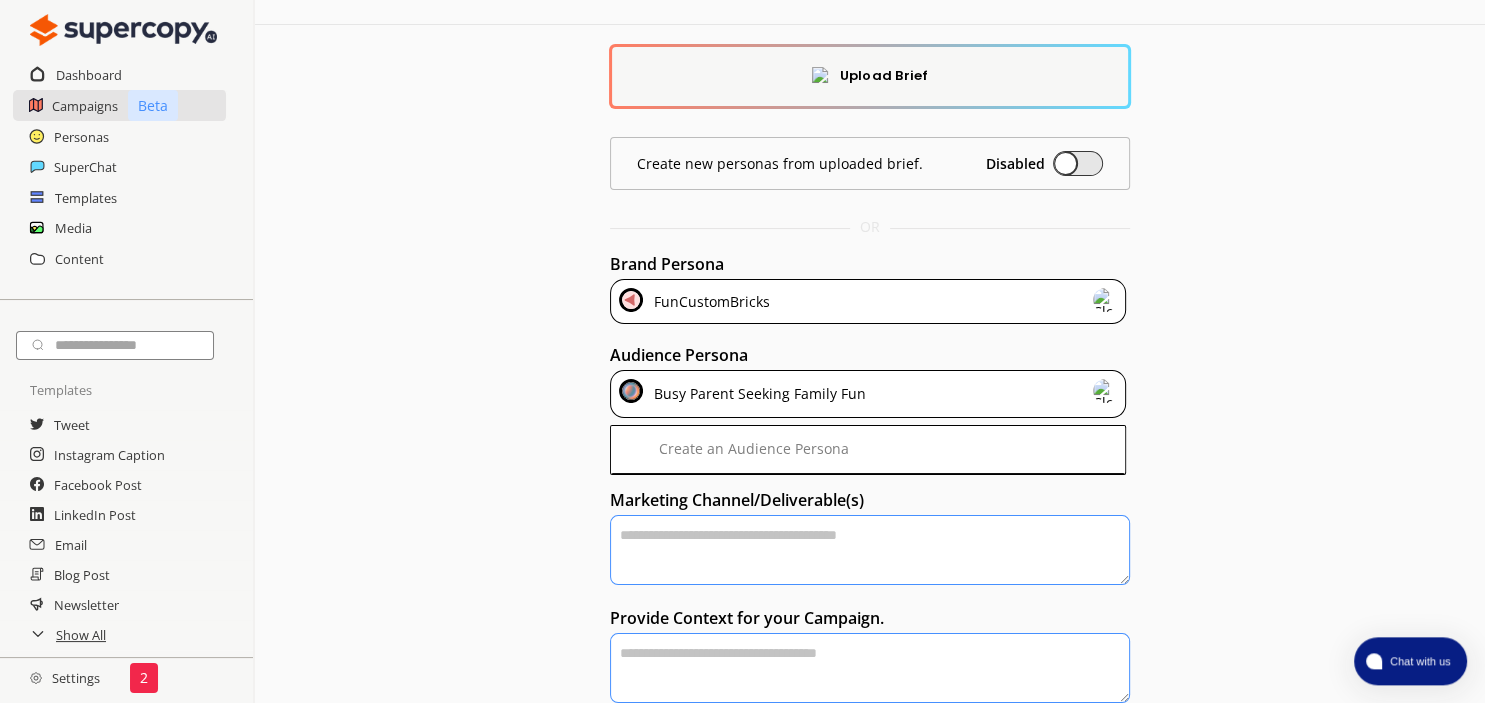 scroll, scrollTop: 0, scrollLeft: 0, axis: both 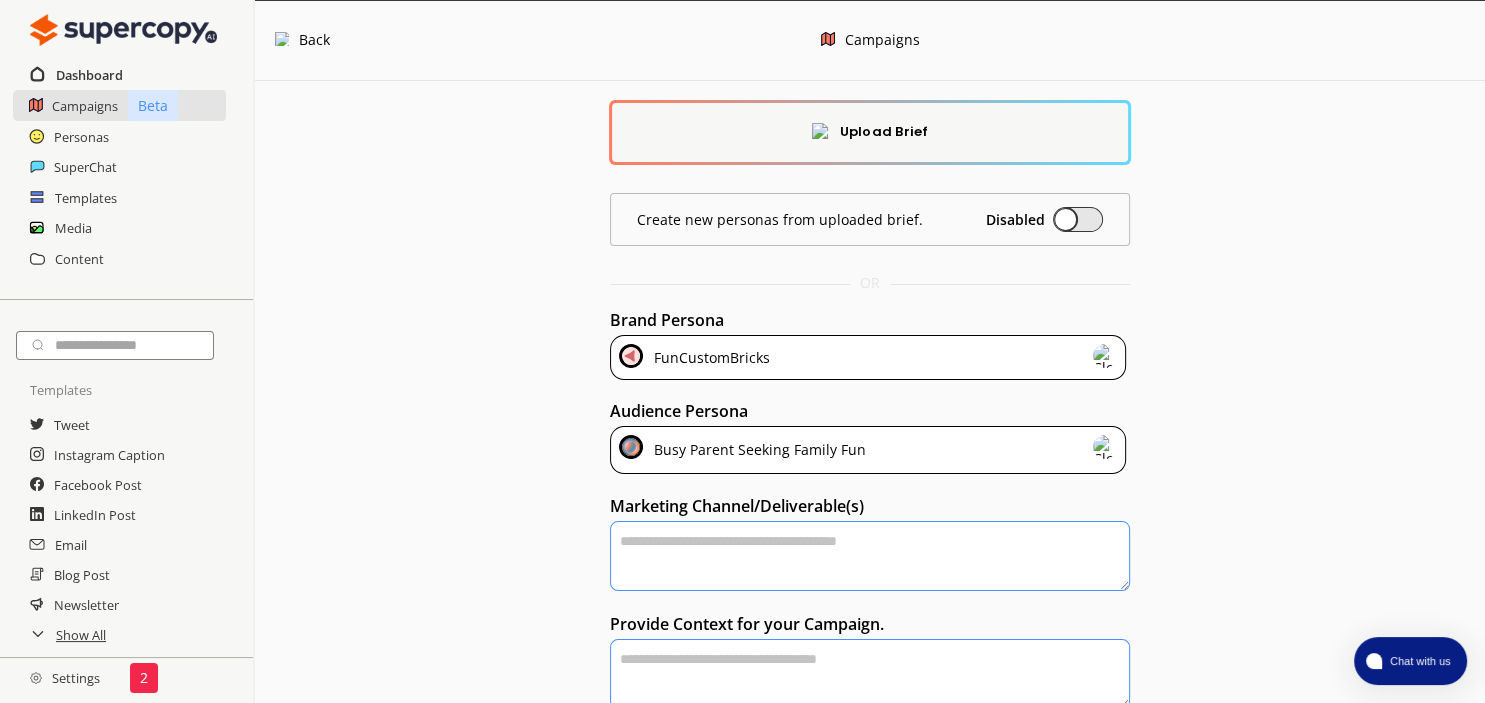 click on "Dashboard" at bounding box center [89, 75] 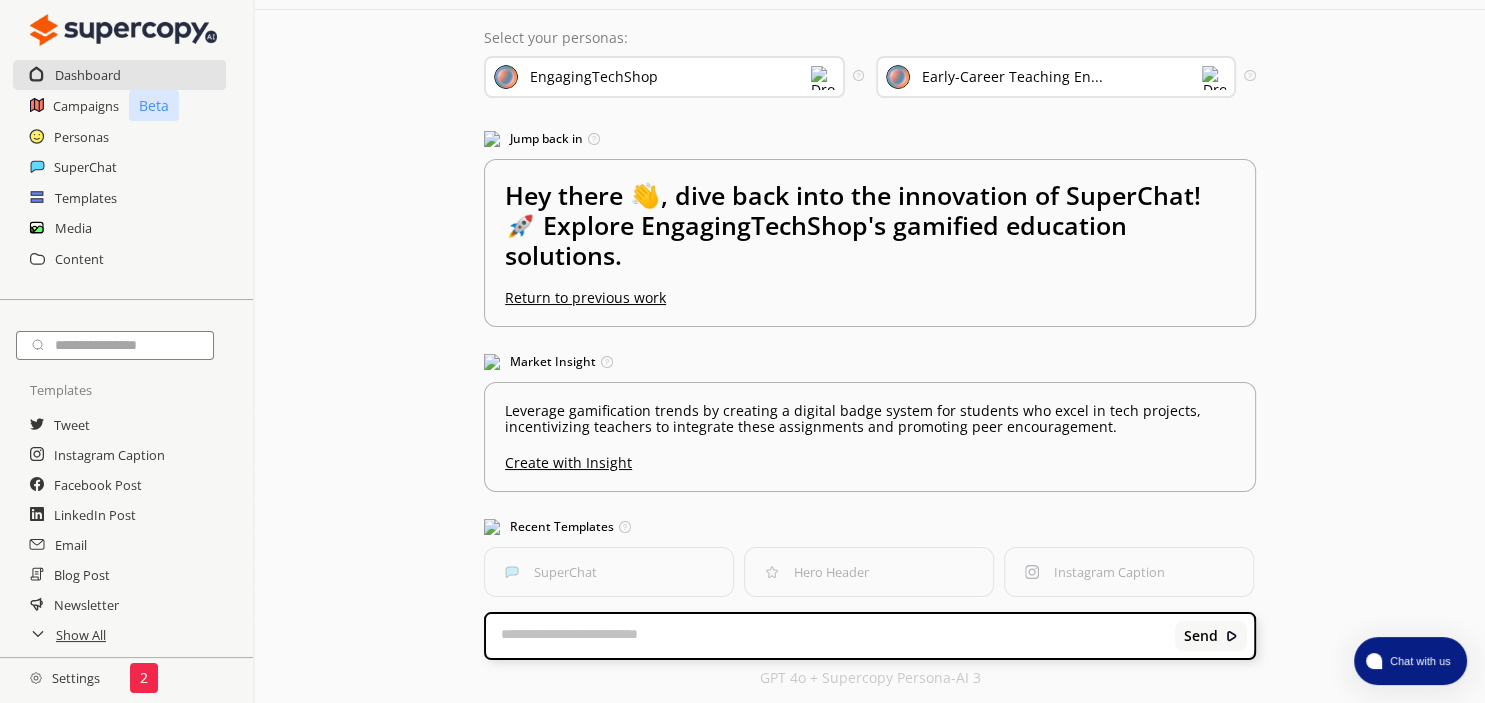 scroll, scrollTop: 0, scrollLeft: 0, axis: both 